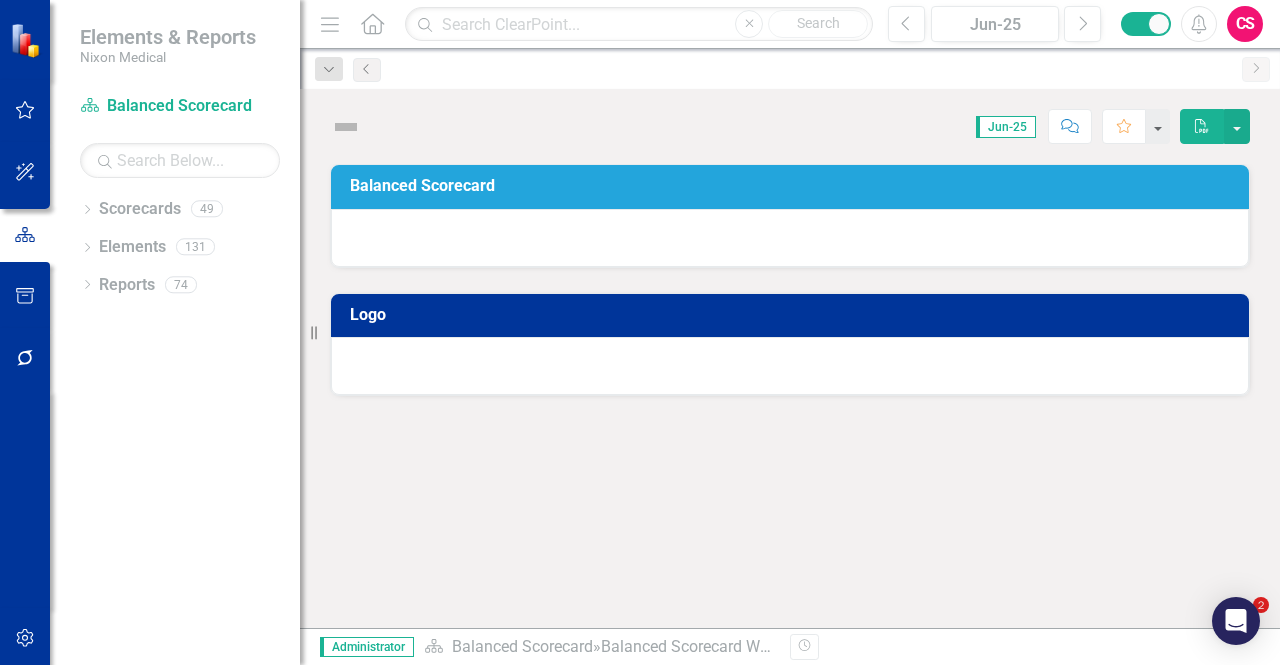 scroll, scrollTop: 0, scrollLeft: 0, axis: both 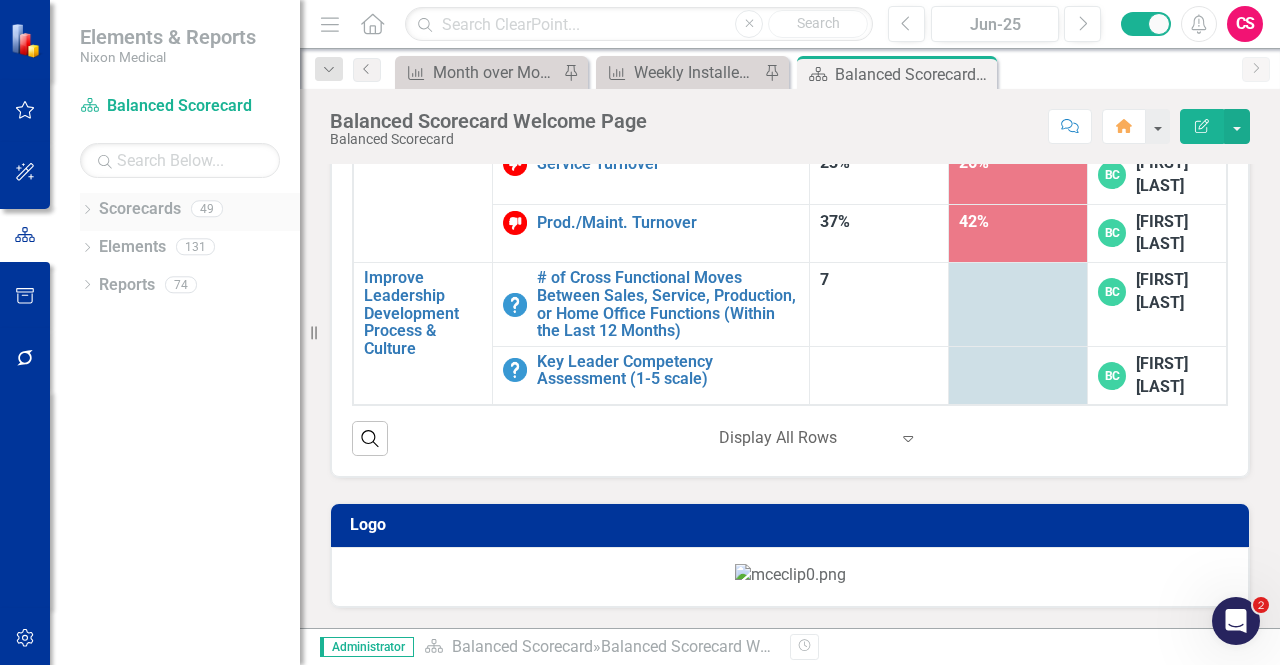 click on "Scorecards" at bounding box center (140, 209) 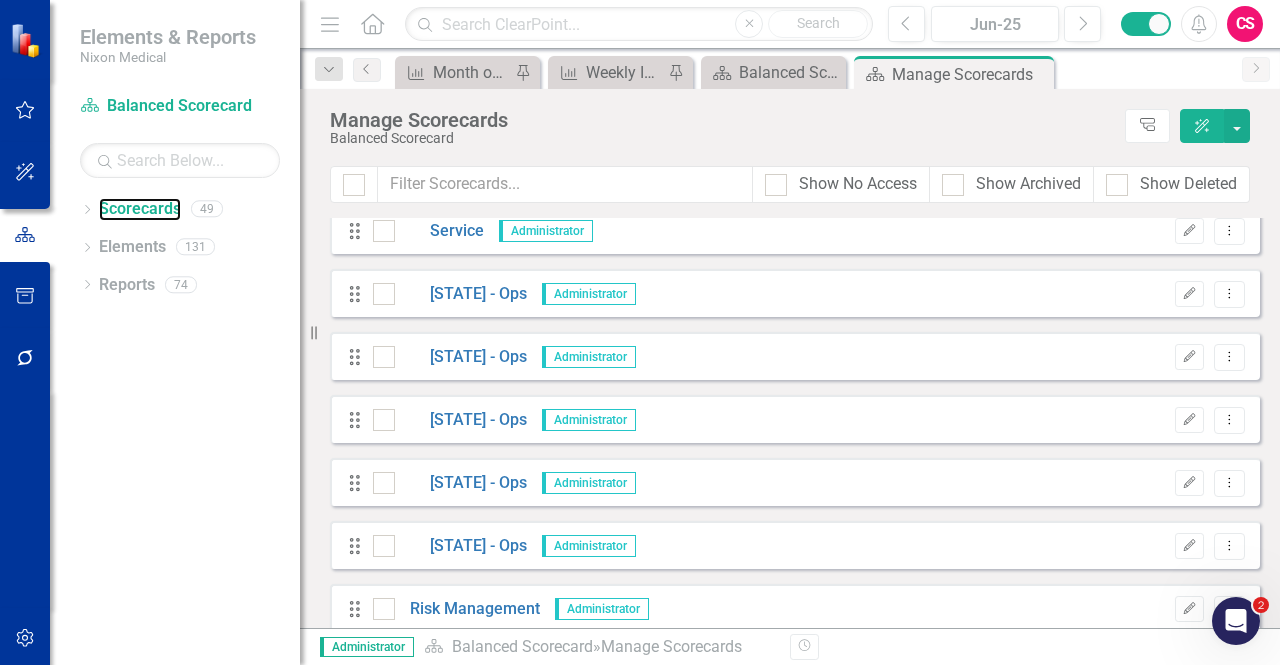 scroll, scrollTop: 2676, scrollLeft: 0, axis: vertical 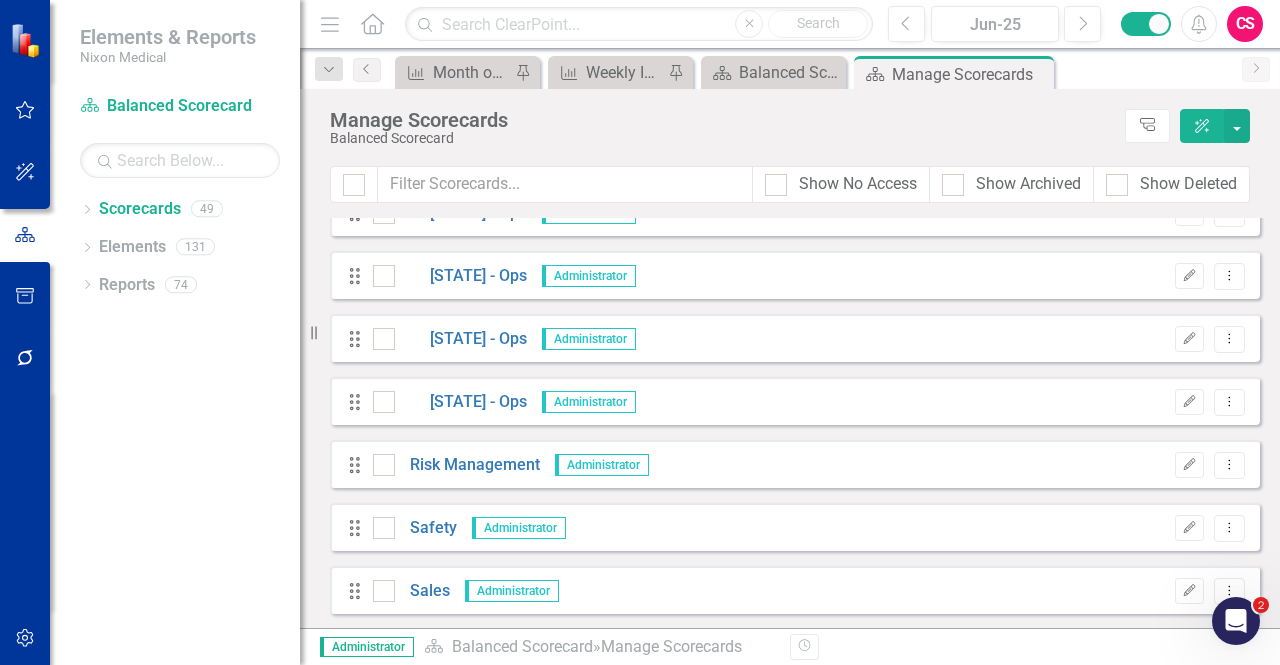 click at bounding box center (25, 638) 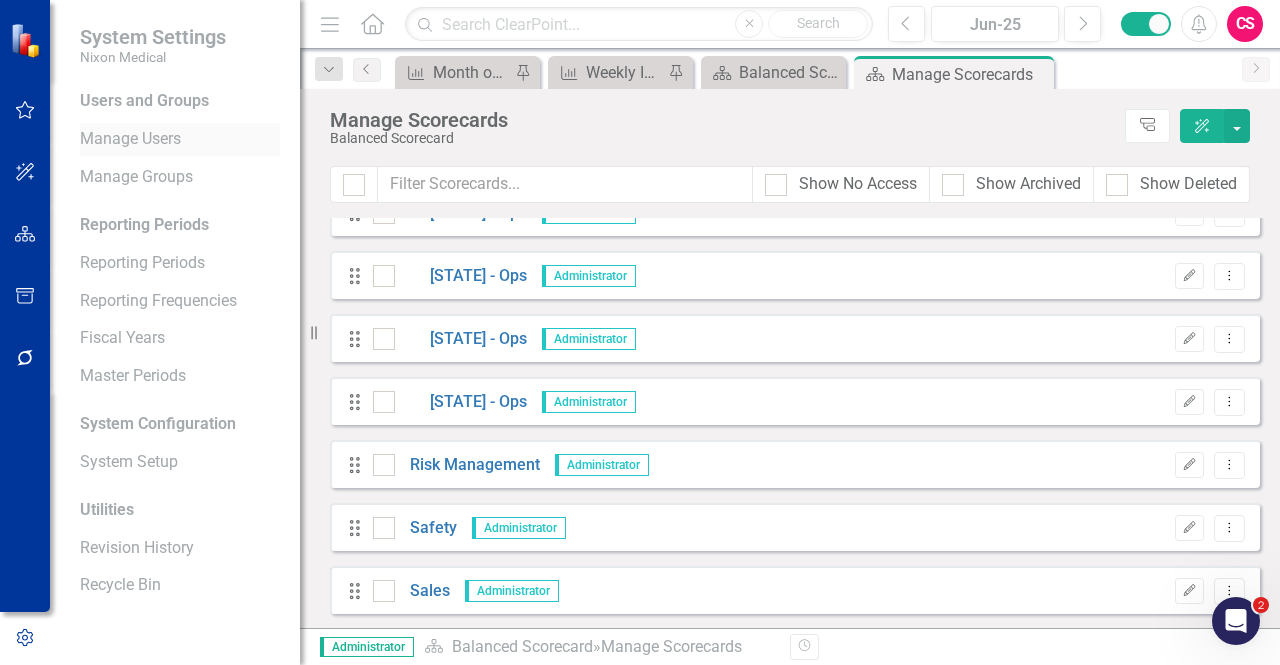 click on "Manage Users" at bounding box center [180, 139] 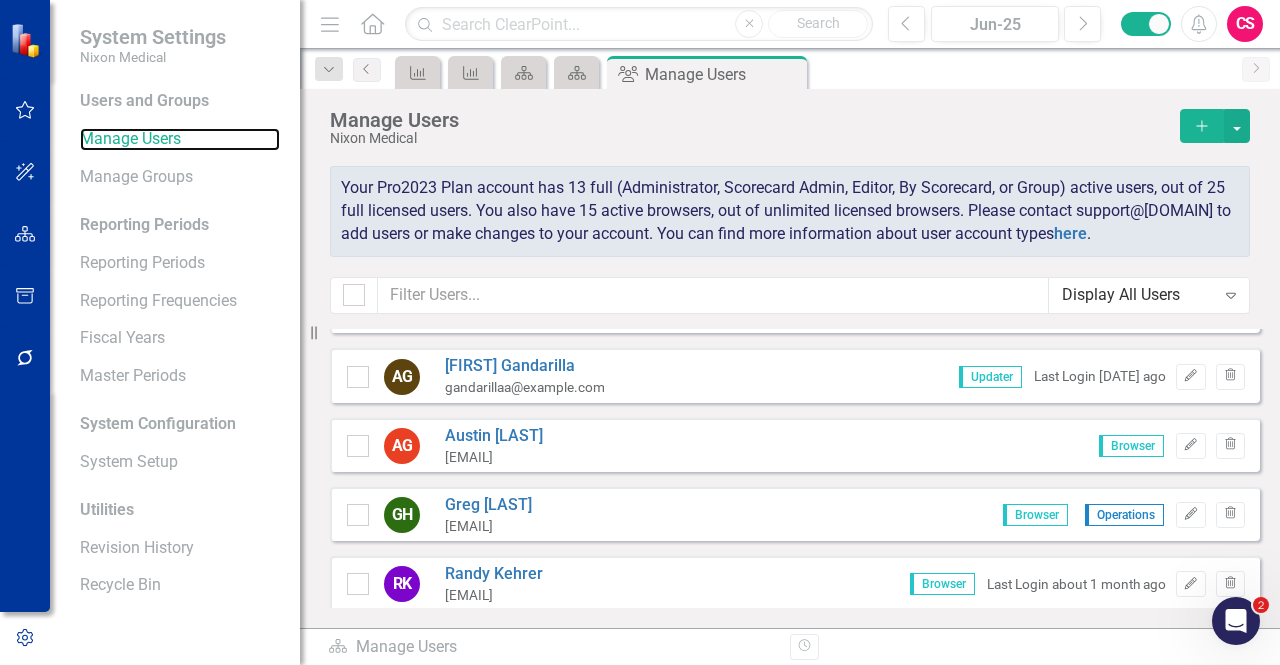 scroll, scrollTop: 700, scrollLeft: 0, axis: vertical 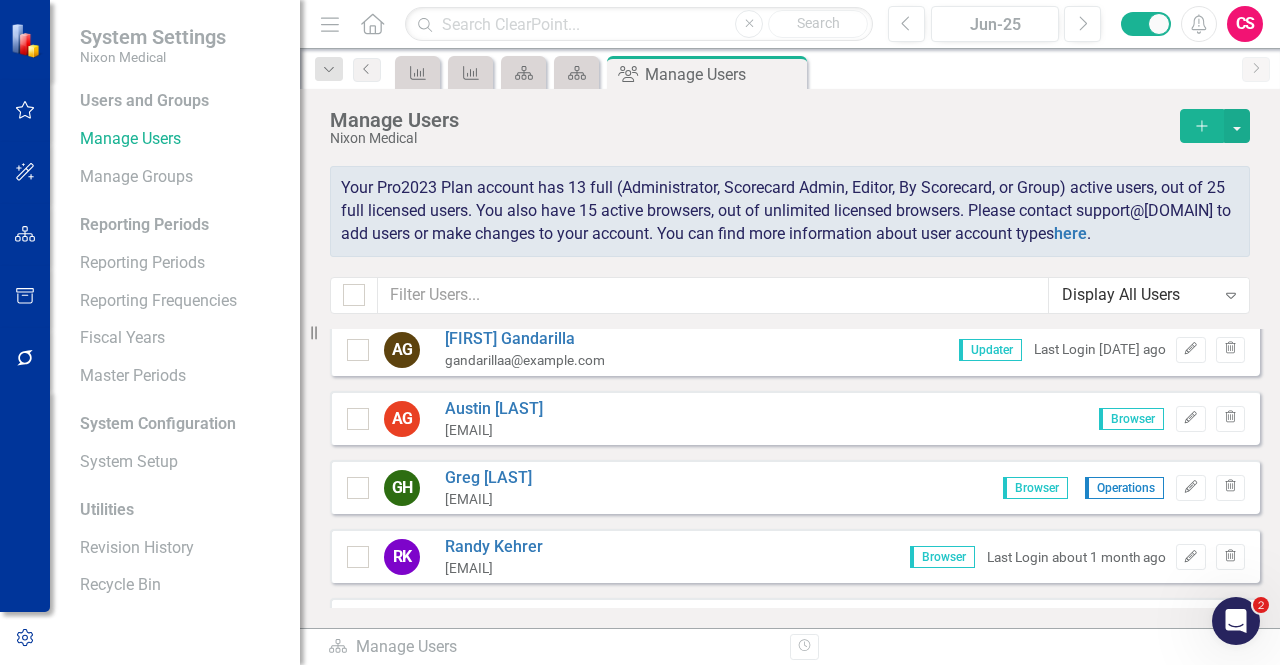 click at bounding box center [25, 235] 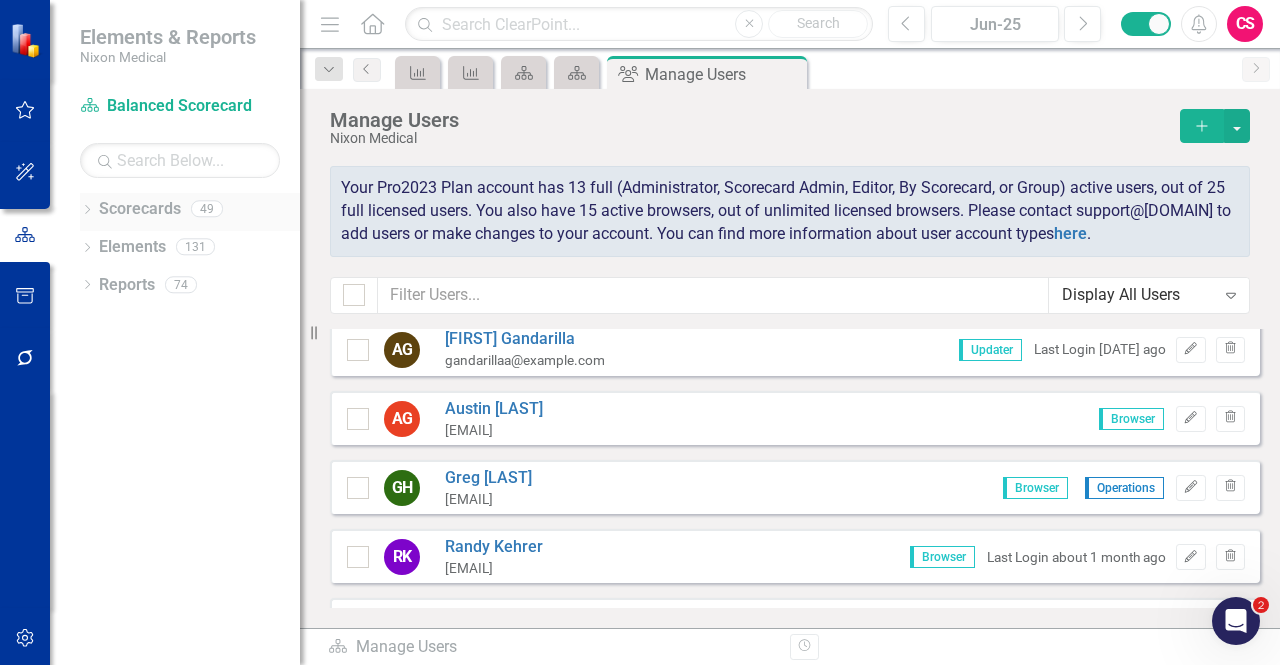 click on "Scorecards" at bounding box center (140, 209) 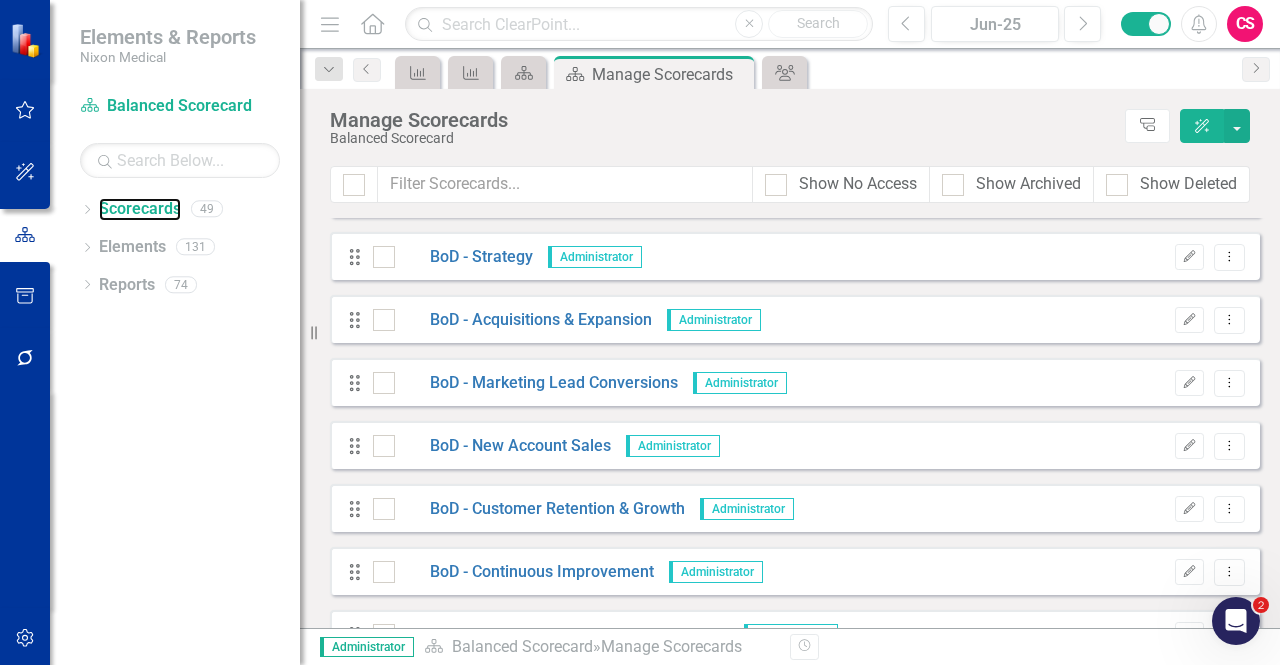scroll, scrollTop: 800, scrollLeft: 0, axis: vertical 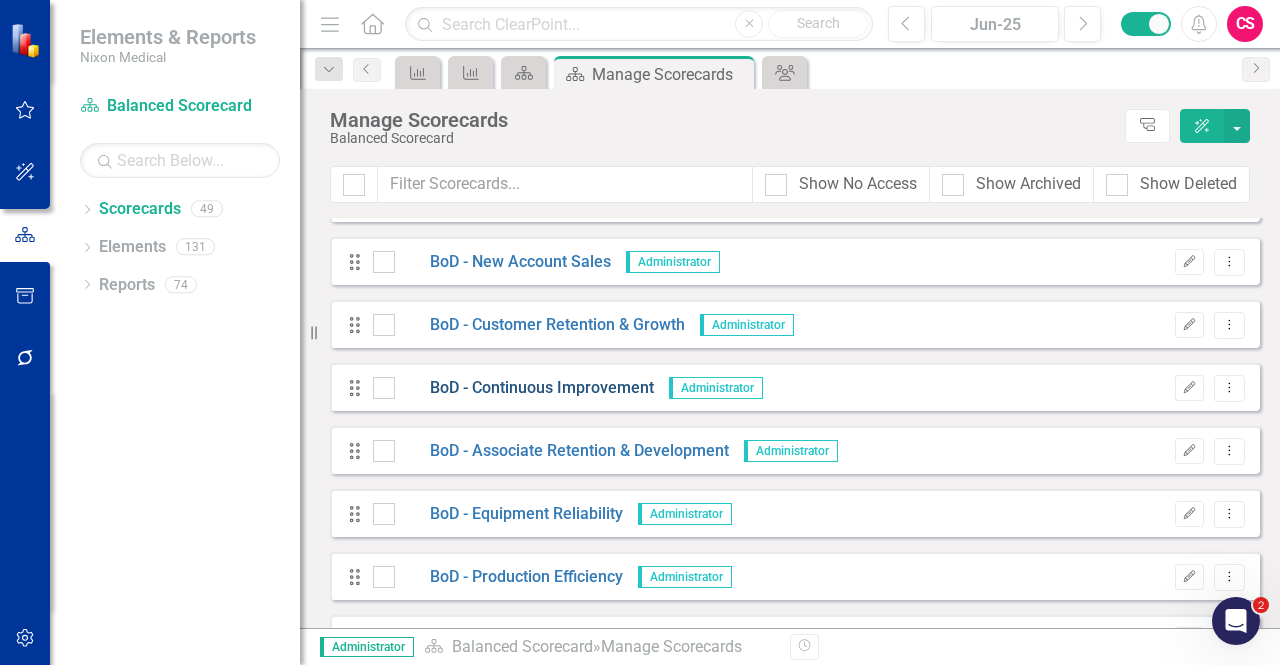 click on "BoD - Continuous Improvement" at bounding box center (524, 388) 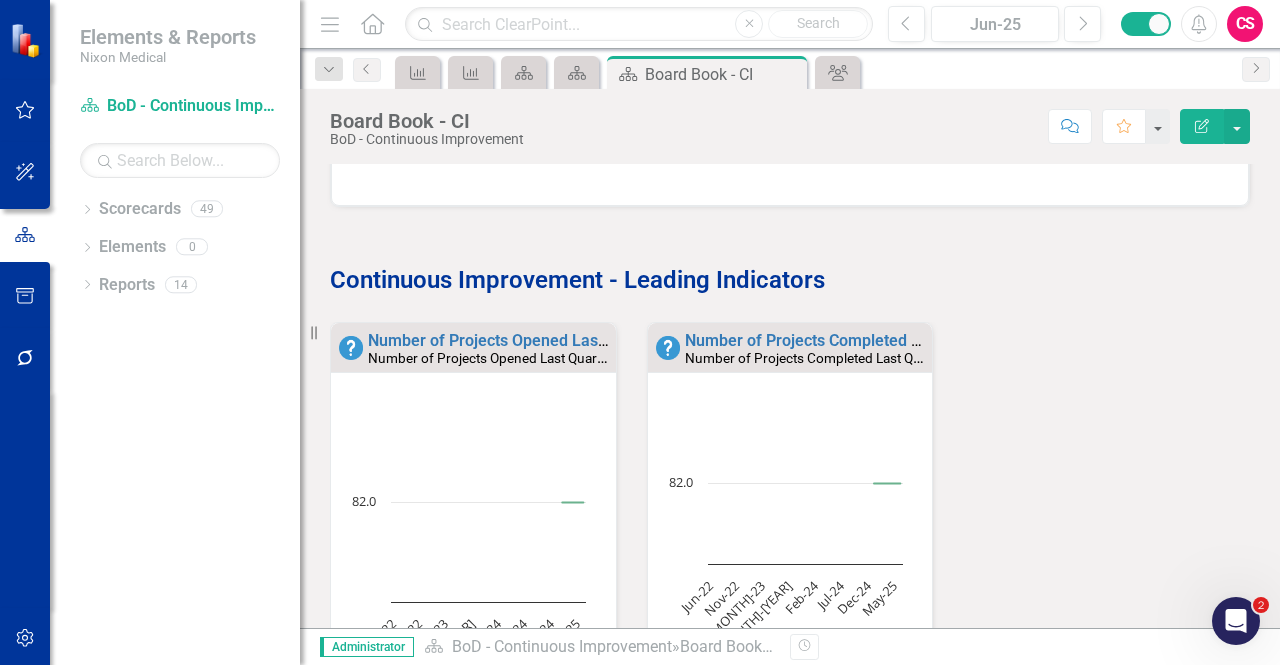 scroll, scrollTop: 700, scrollLeft: 0, axis: vertical 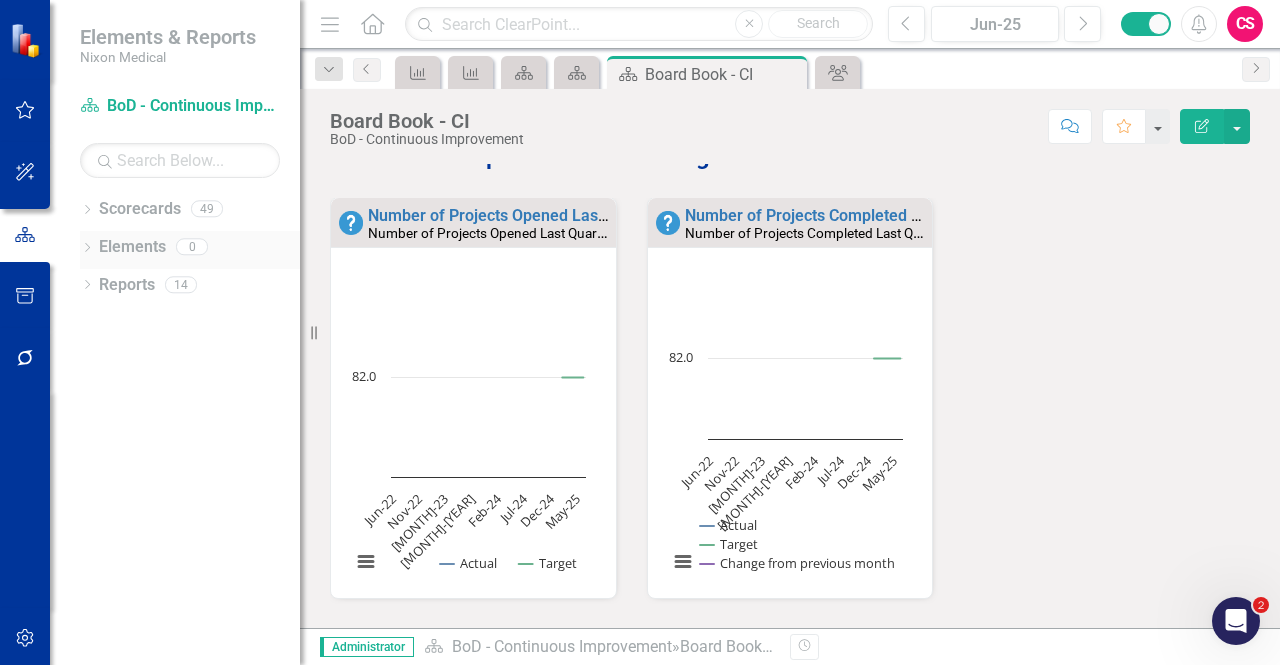 click on "Elements" at bounding box center (132, 247) 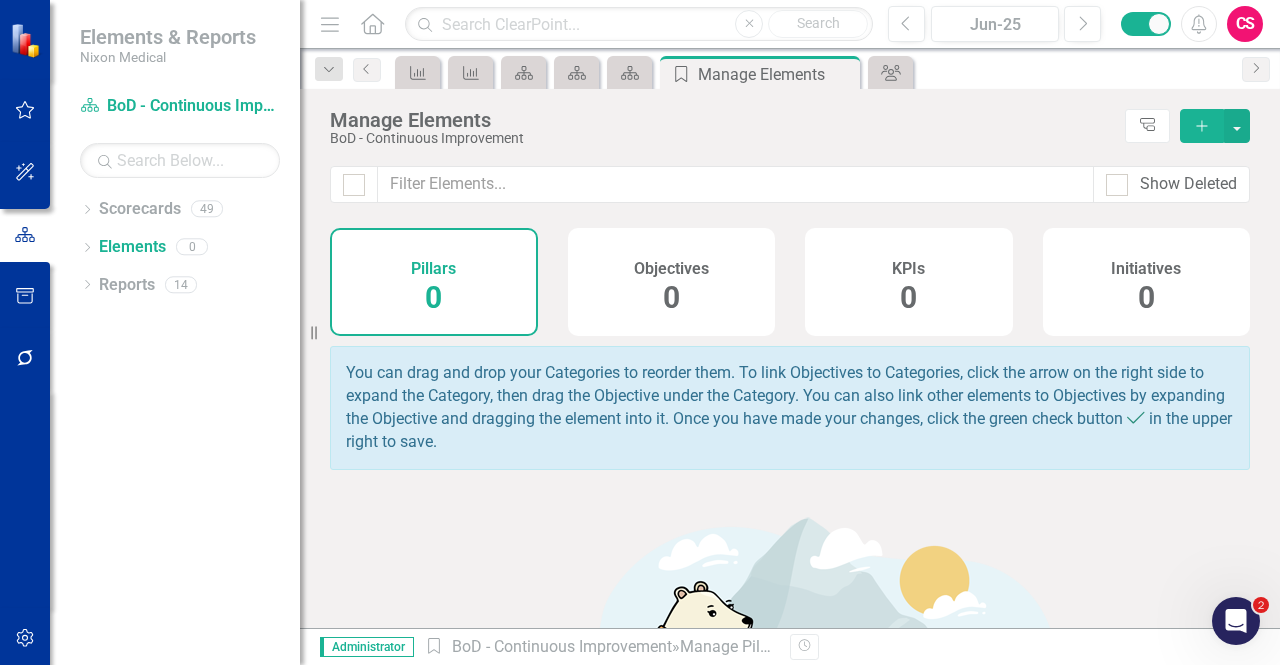 click on "CS" at bounding box center [1245, 24] 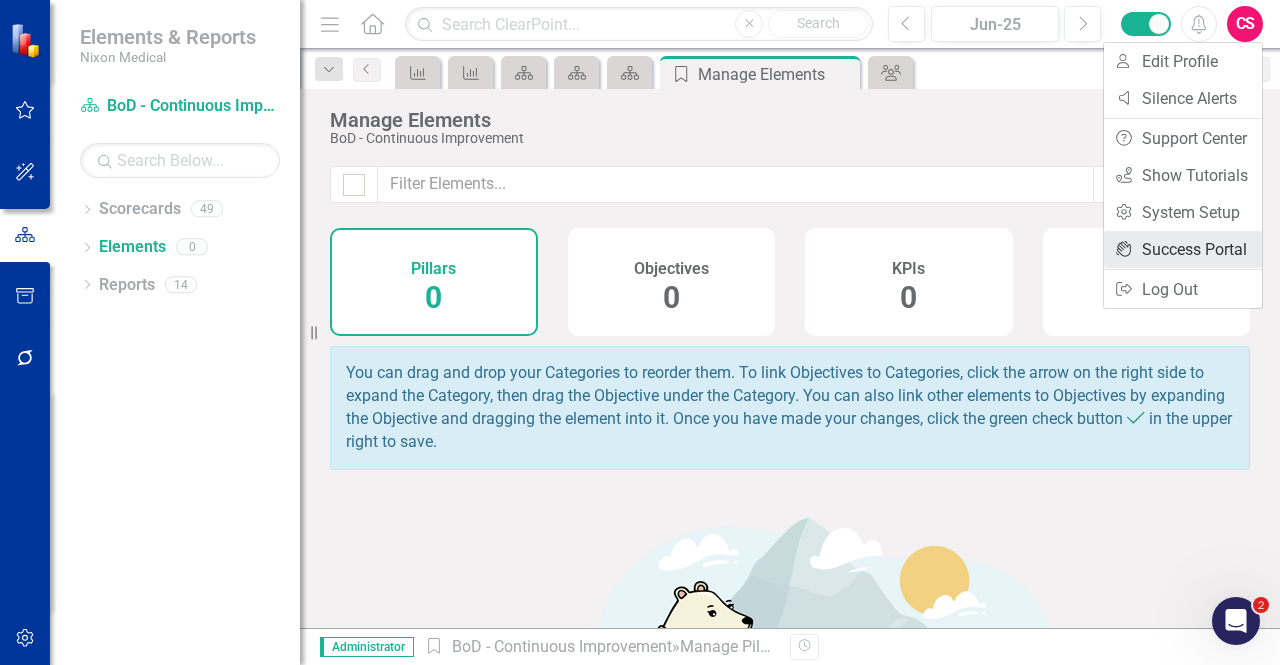 click on "icon.portal Success Portal" at bounding box center [1183, 249] 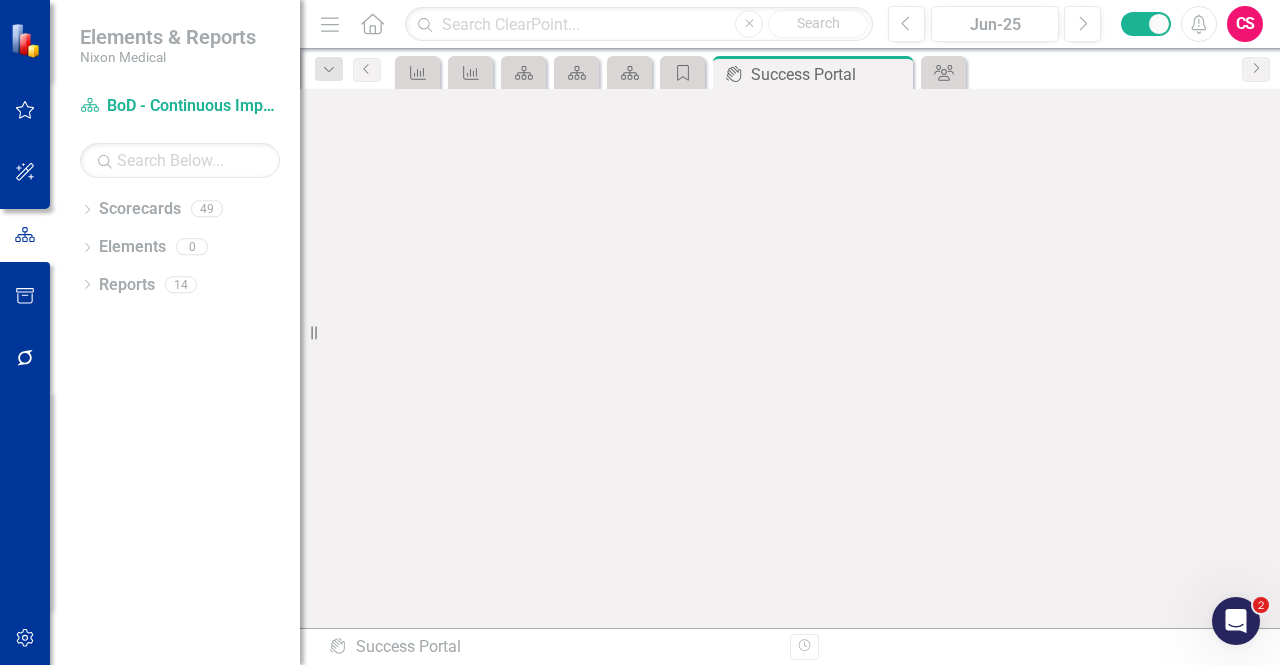 click at bounding box center [24, 638] 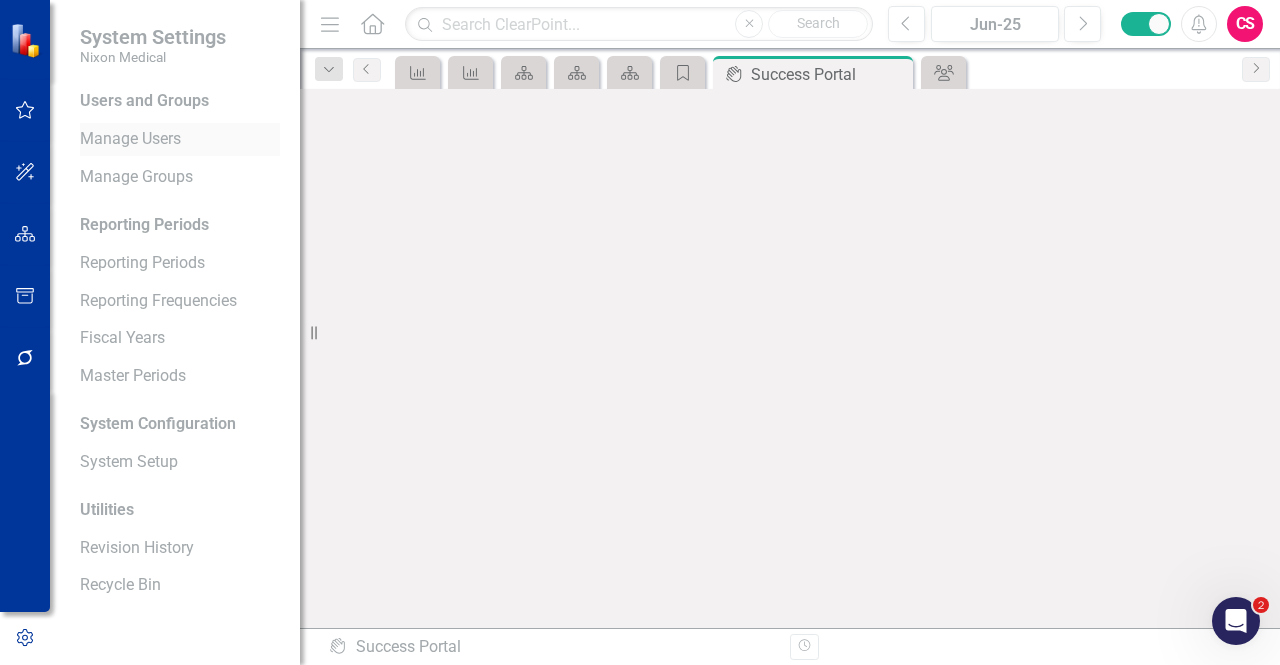 click on "Manage Users" at bounding box center (180, 139) 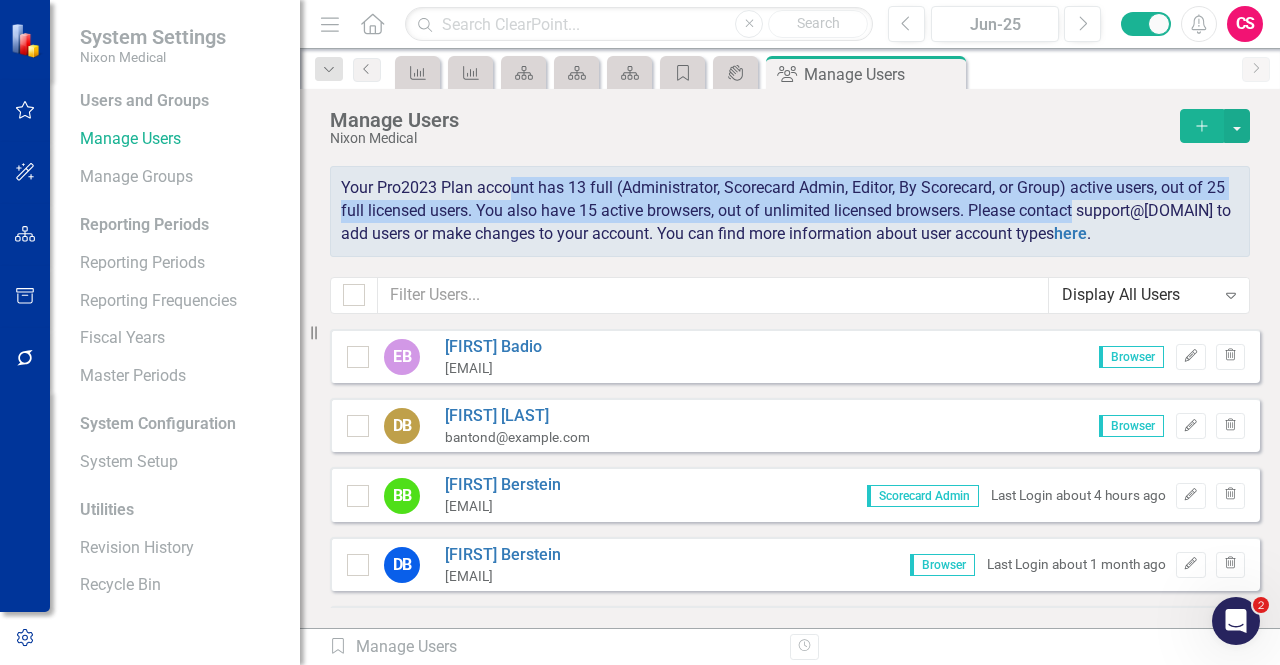 drag, startPoint x: 509, startPoint y: 189, endPoint x: 1131, endPoint y: 202, distance: 622.13586 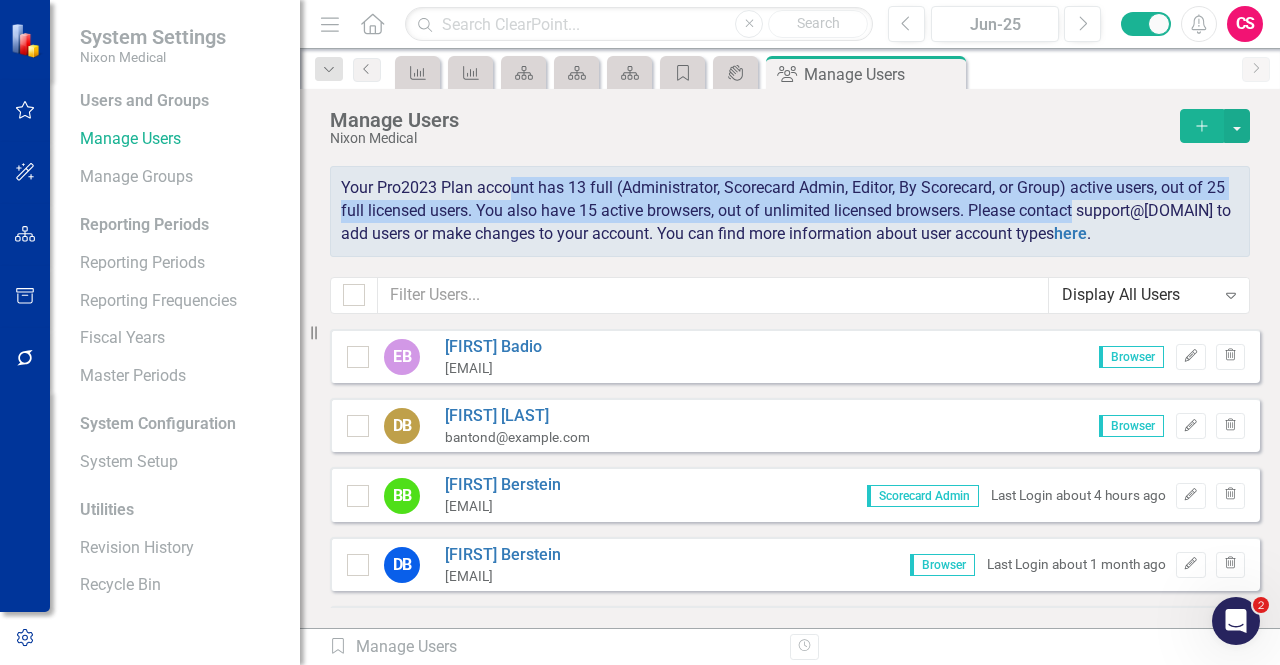 click on "Your Pro2023 Plan account has 13 full (Administrator, Scorecard Admin, Editor, By Scorecard, or Group) active users, out of 25 full licensed users. You also have 15 active browsers, out of unlimited licensed browsers. Please contact support@example.com to add users or make changes to your account. You can find more information about user account types here ." at bounding box center (790, 211) 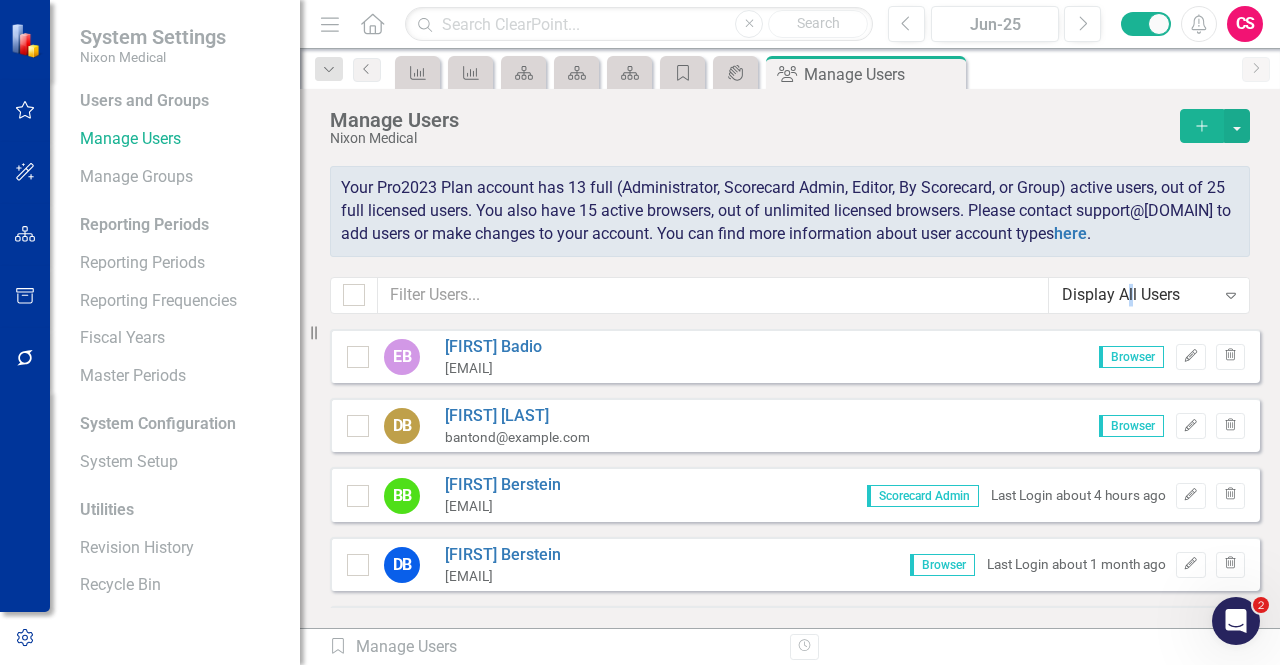 click on "Manage Users Nixon Medical Add Your Pro2023 Plan account has 13 full (Administrator, Scorecard Admin, Editor, By Scorecard, or Group) active users, out of 25 full licensed users. You also have 15 active browsers, out of unlimited licensed browsers. Please contact support@example.com to add users or make changes to your account. You can find more information about user account types here . Display All Users Expand" at bounding box center (790, 209) 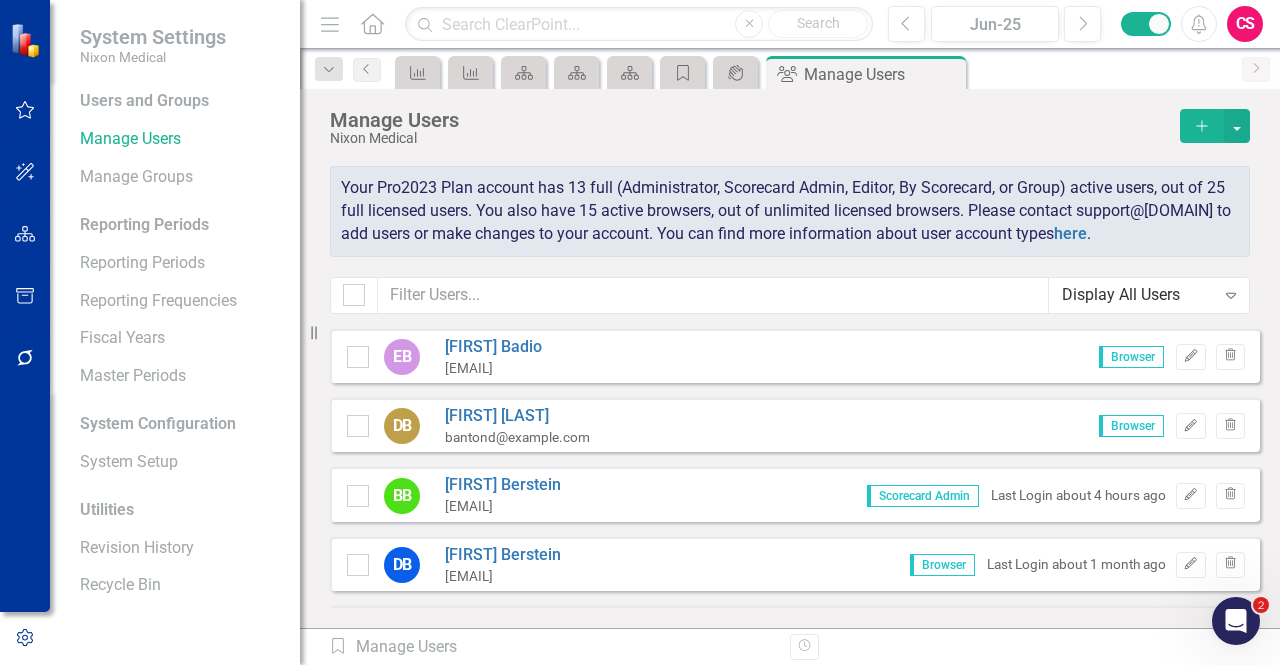 drag, startPoint x: 1258, startPoint y: 250, endPoint x: 1249, endPoint y: 241, distance: 12.727922 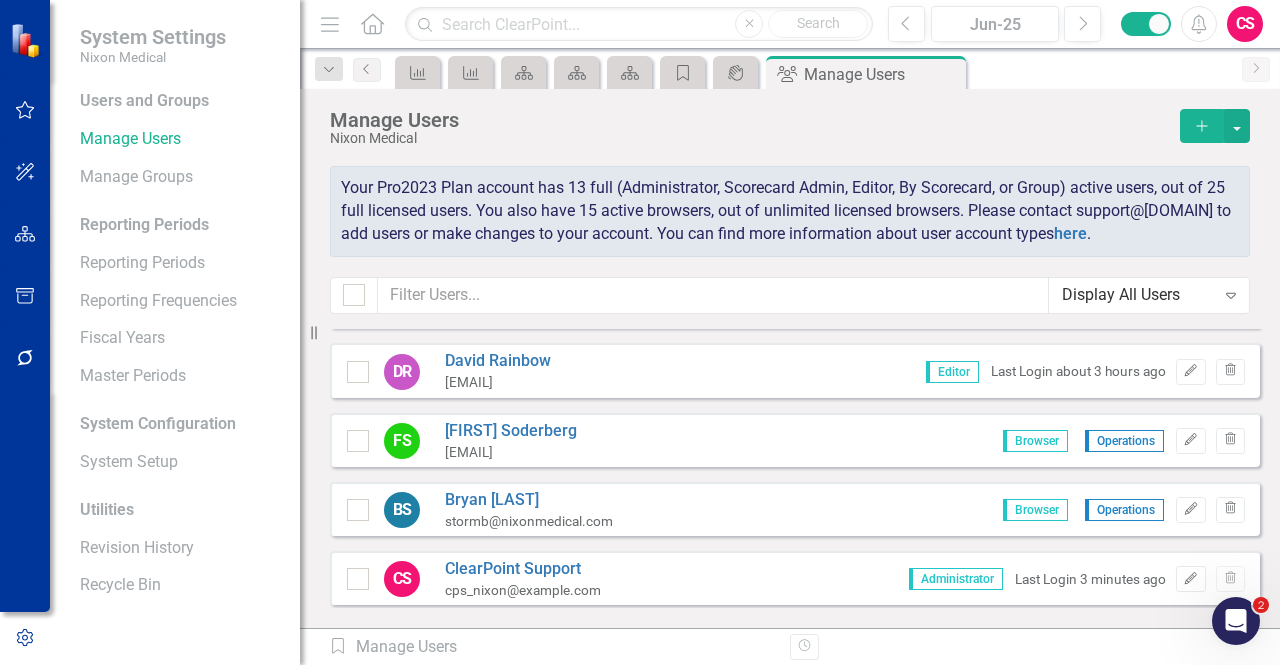 scroll, scrollTop: 1600, scrollLeft: 0, axis: vertical 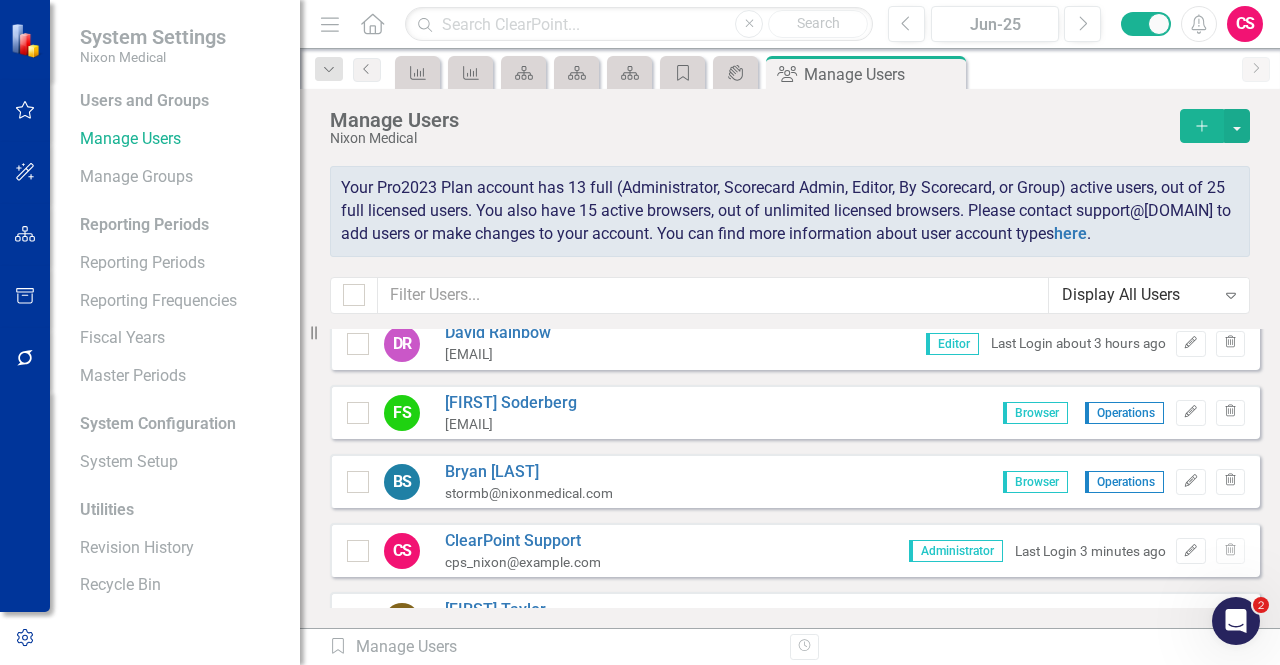click at bounding box center (25, 498) 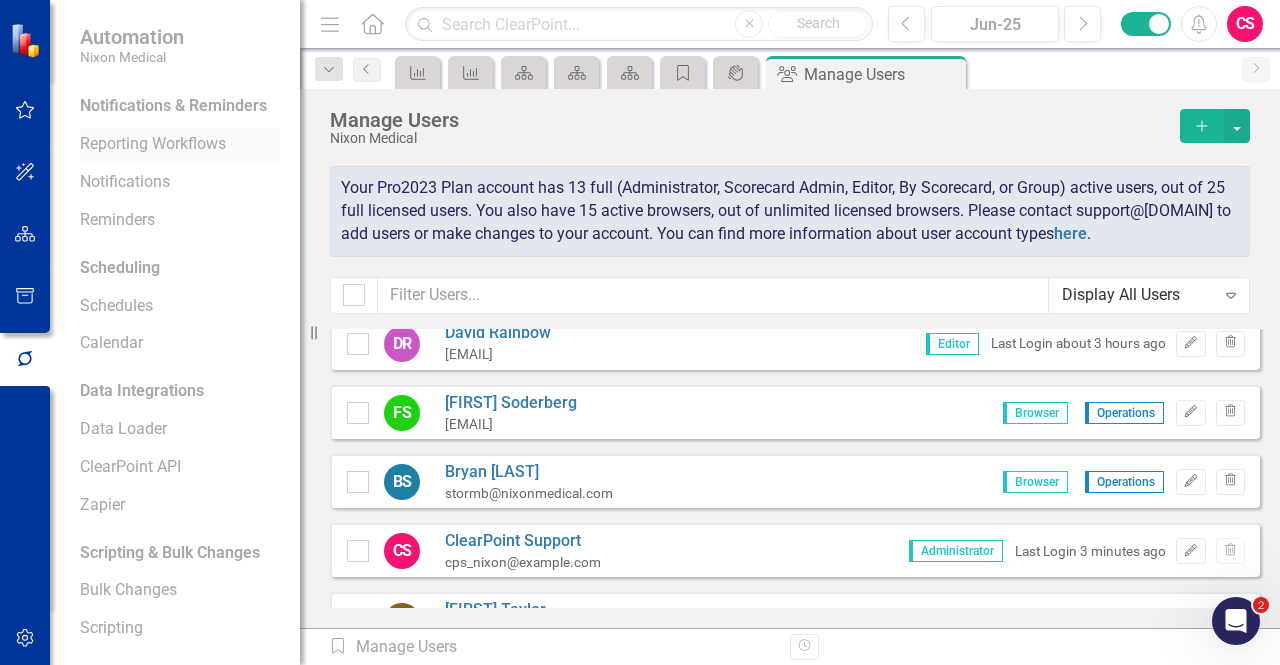 click on "Reporting Workflows" at bounding box center (180, 144) 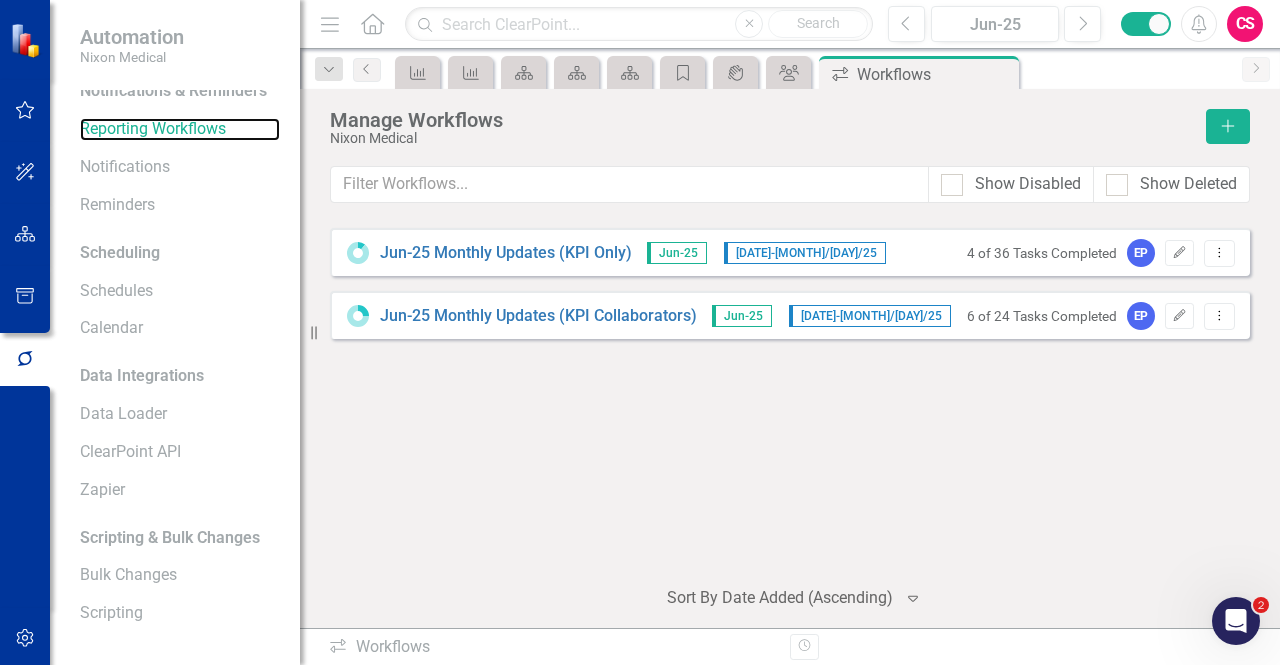scroll, scrollTop: 37, scrollLeft: 0, axis: vertical 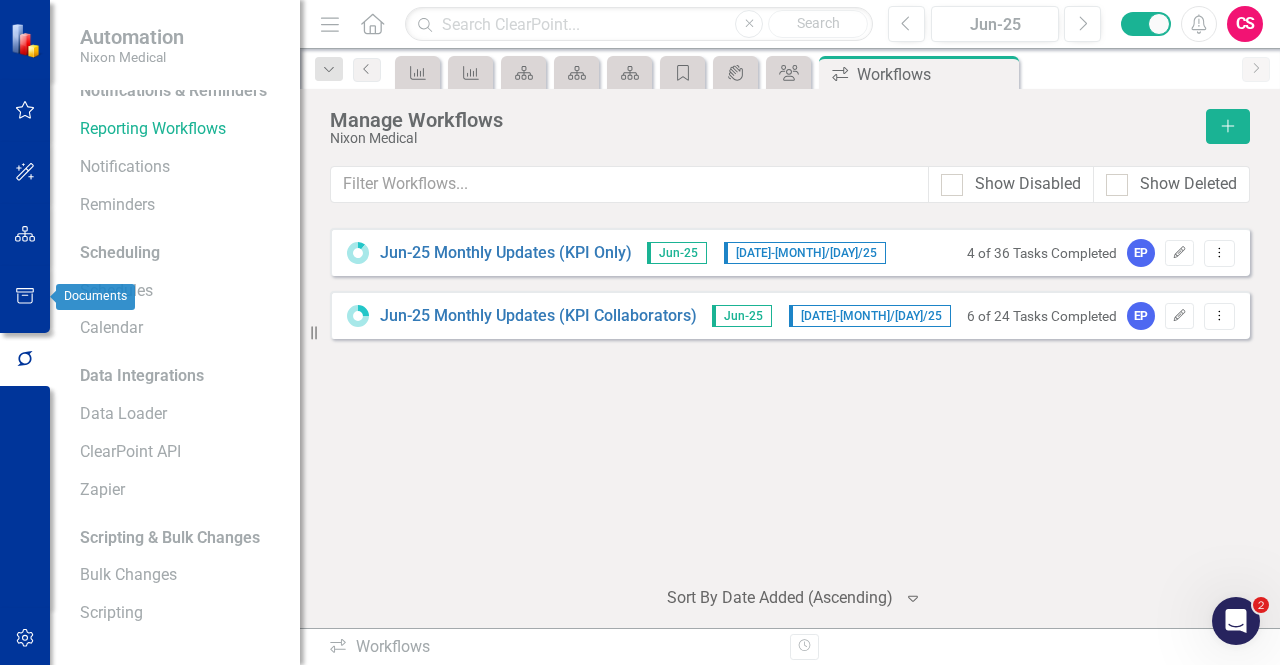click at bounding box center [25, 297] 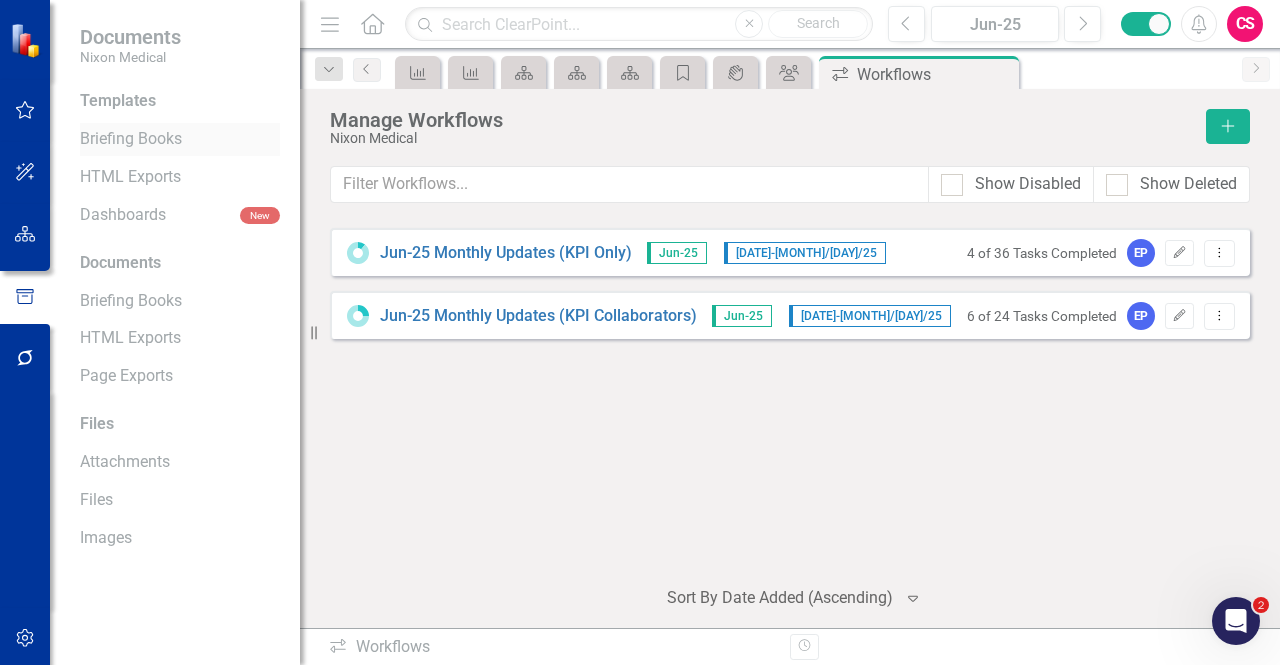 click on "Briefing Books" at bounding box center [180, 139] 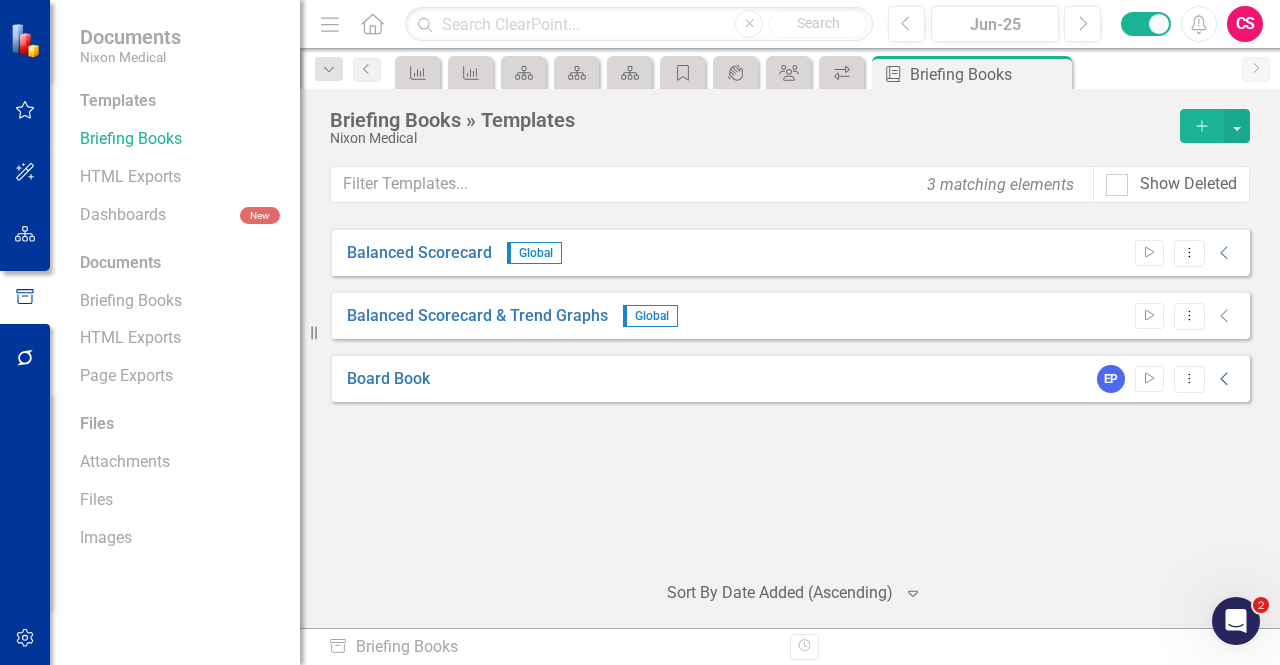 click on "Collapse" at bounding box center [1225, 379] 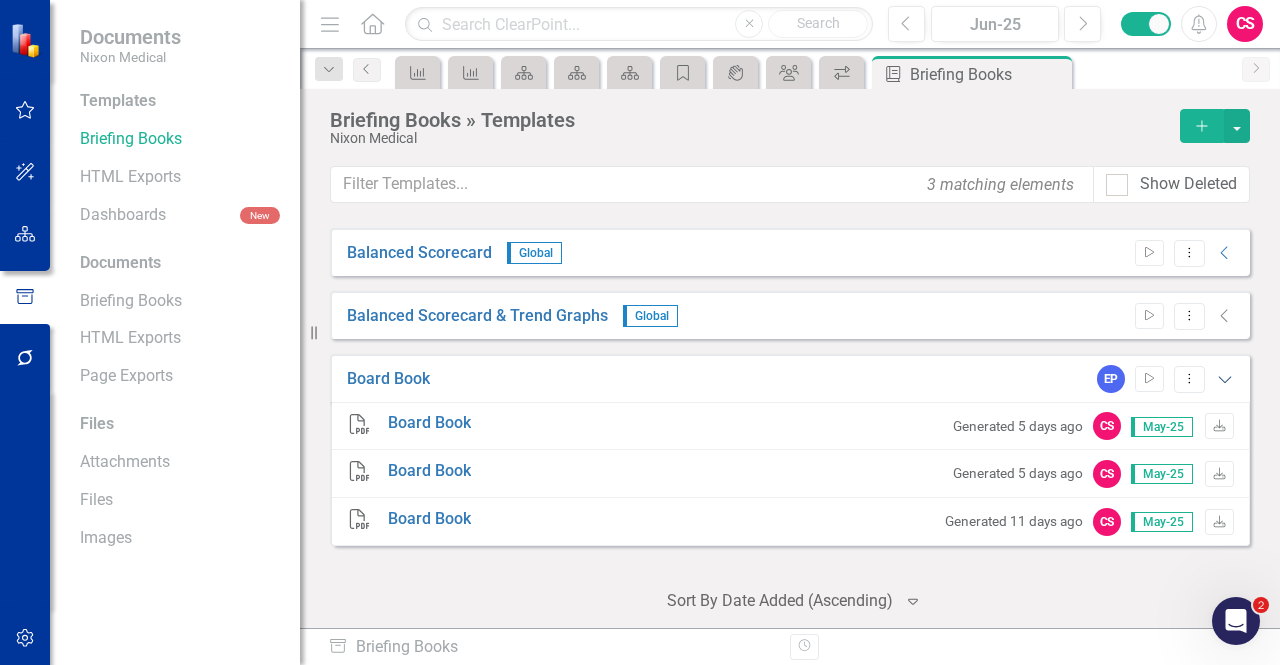 click on "Expanded" at bounding box center [1225, 379] 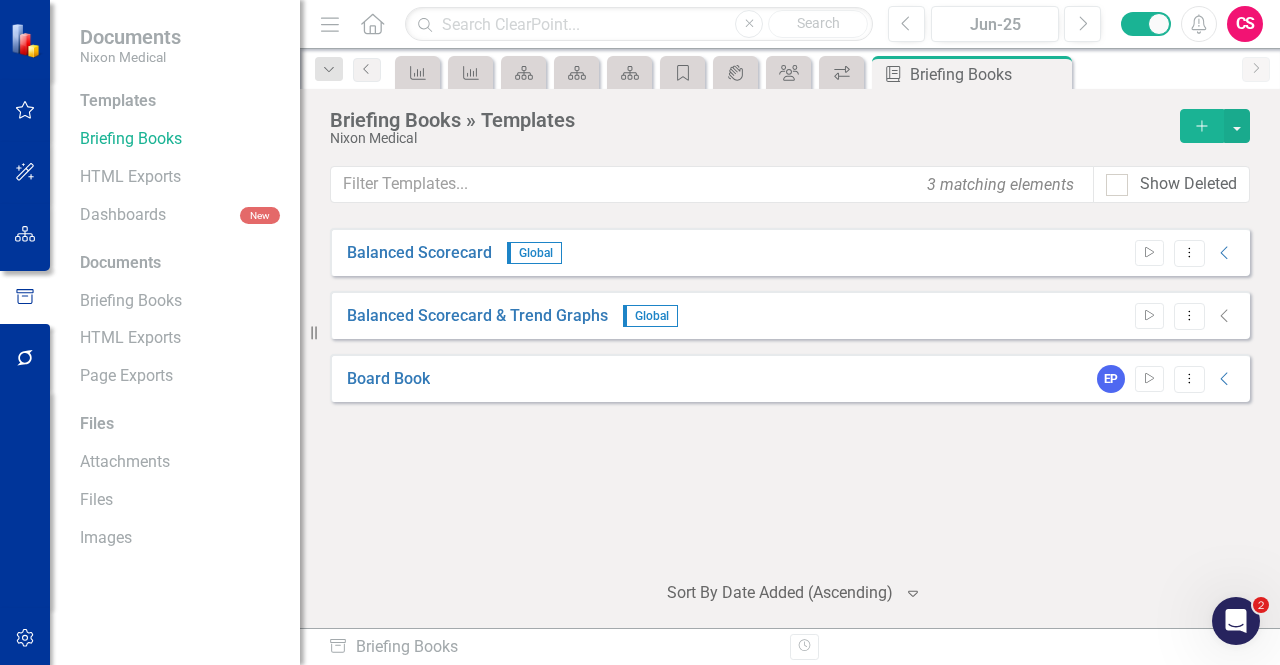 click at bounding box center (25, 235) 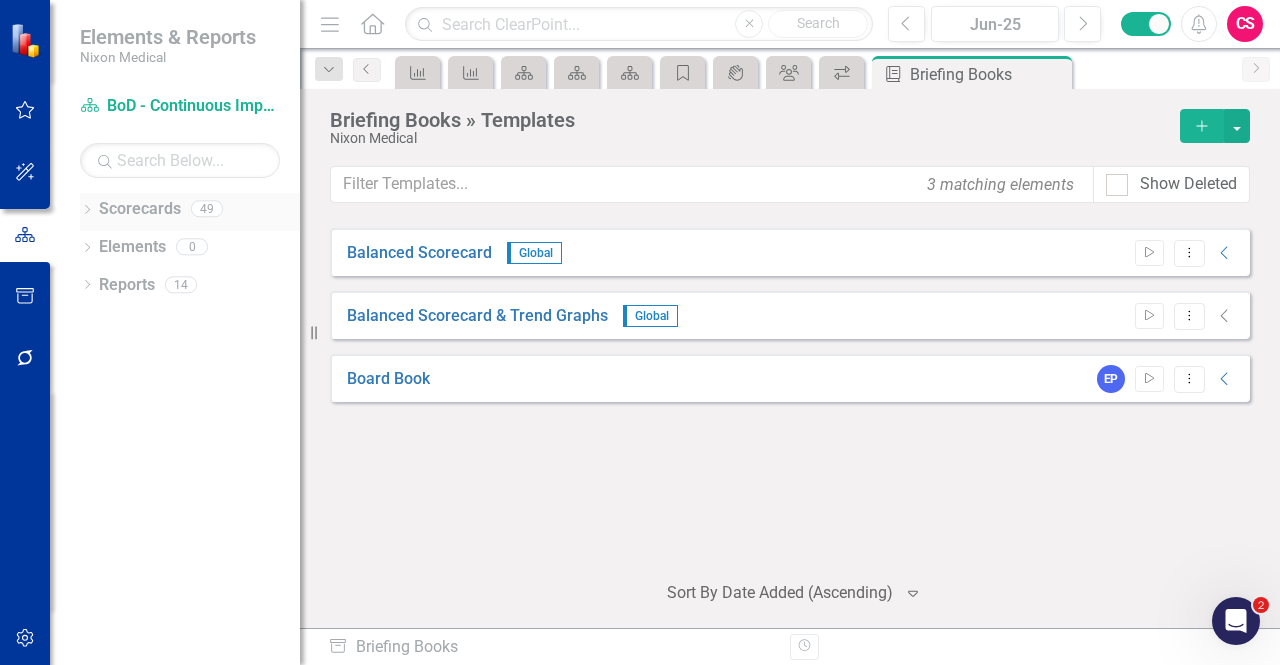 click on "Scorecards" at bounding box center [140, 209] 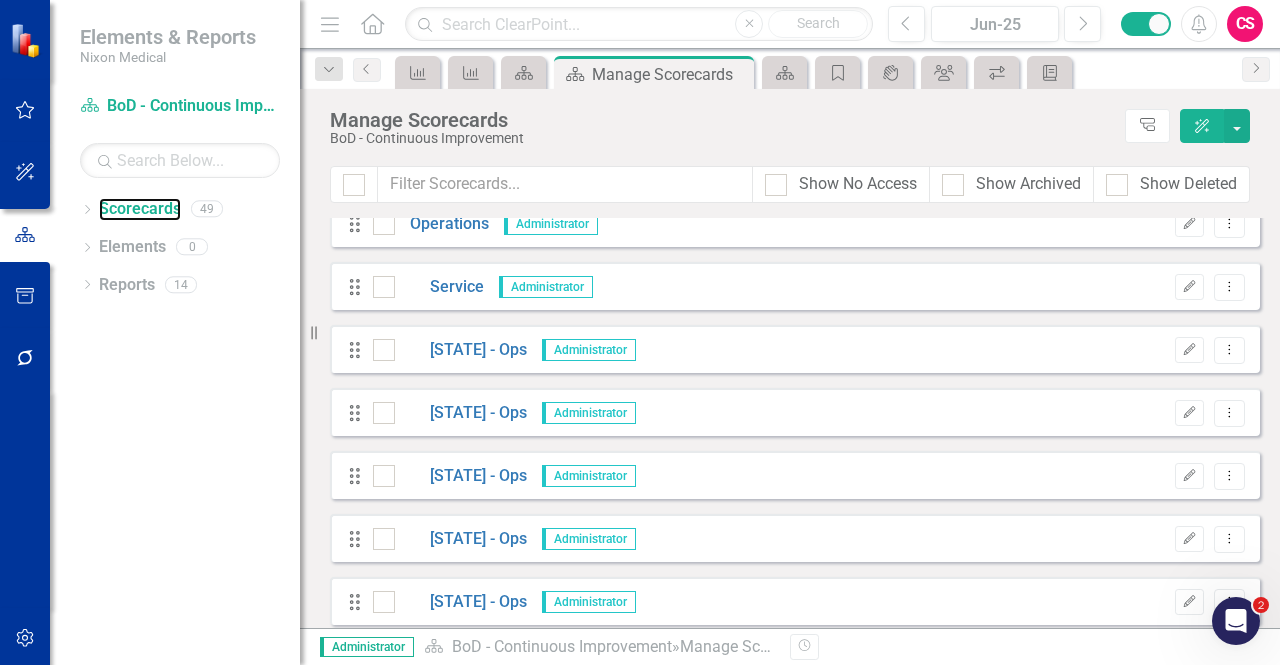 scroll, scrollTop: 2676, scrollLeft: 0, axis: vertical 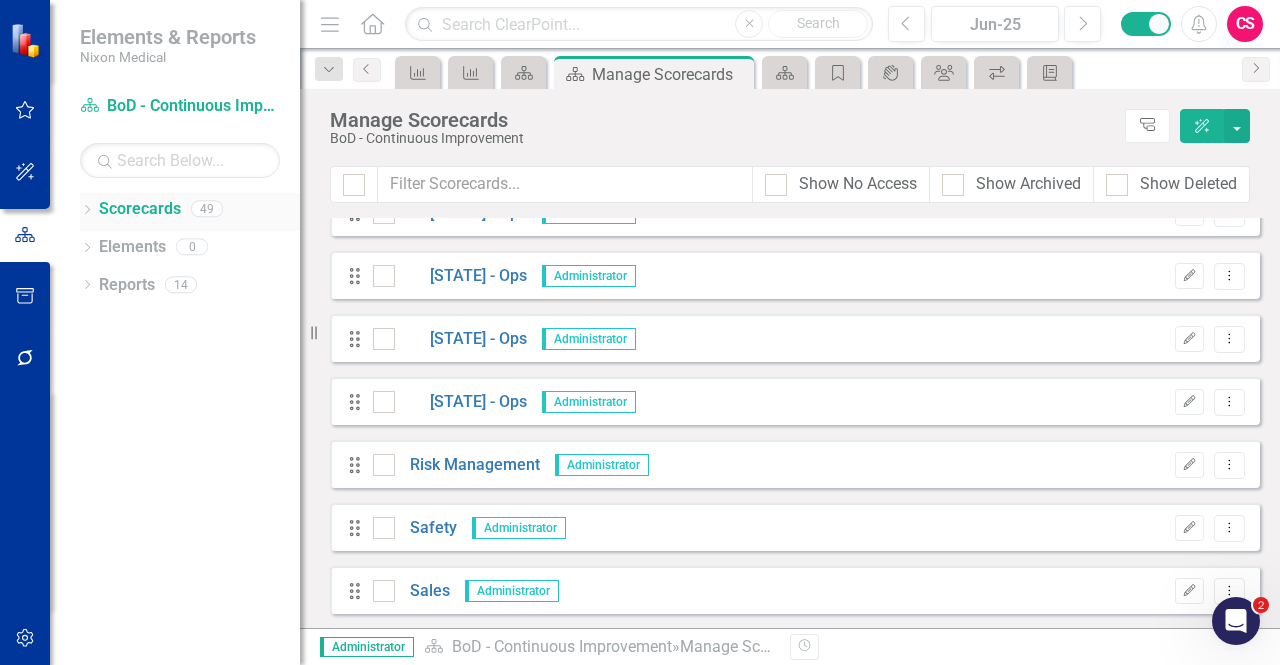 click on "Scorecards" at bounding box center [140, 209] 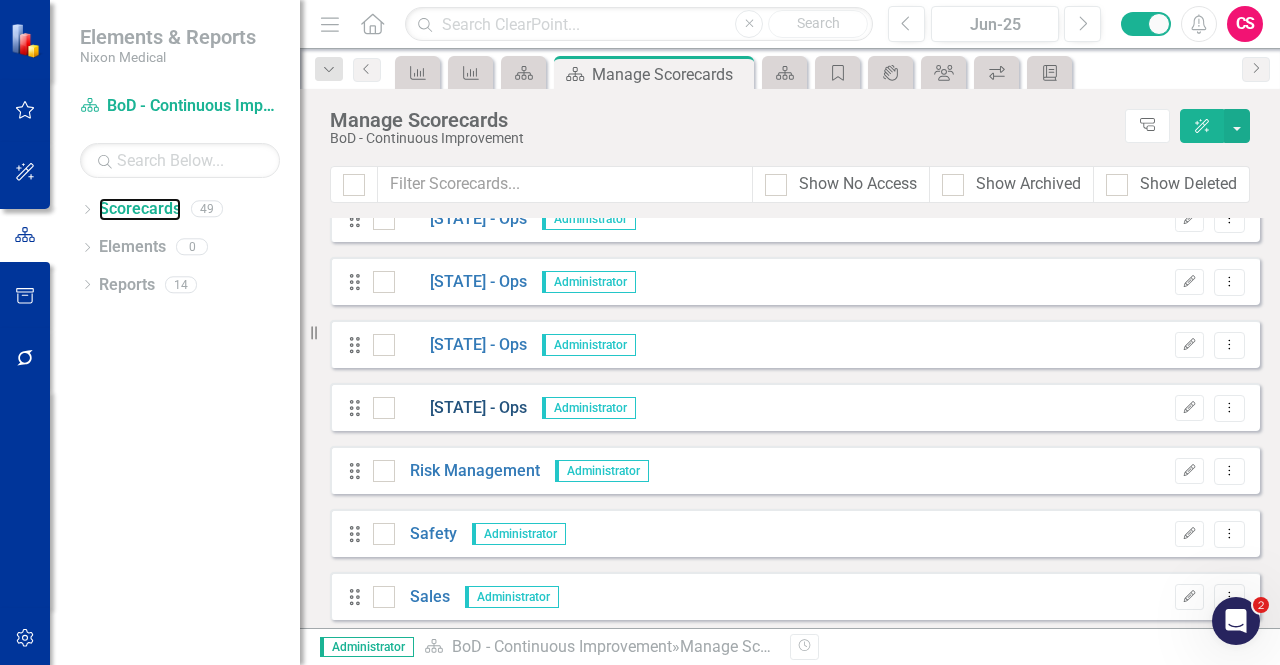 scroll, scrollTop: 2676, scrollLeft: 0, axis: vertical 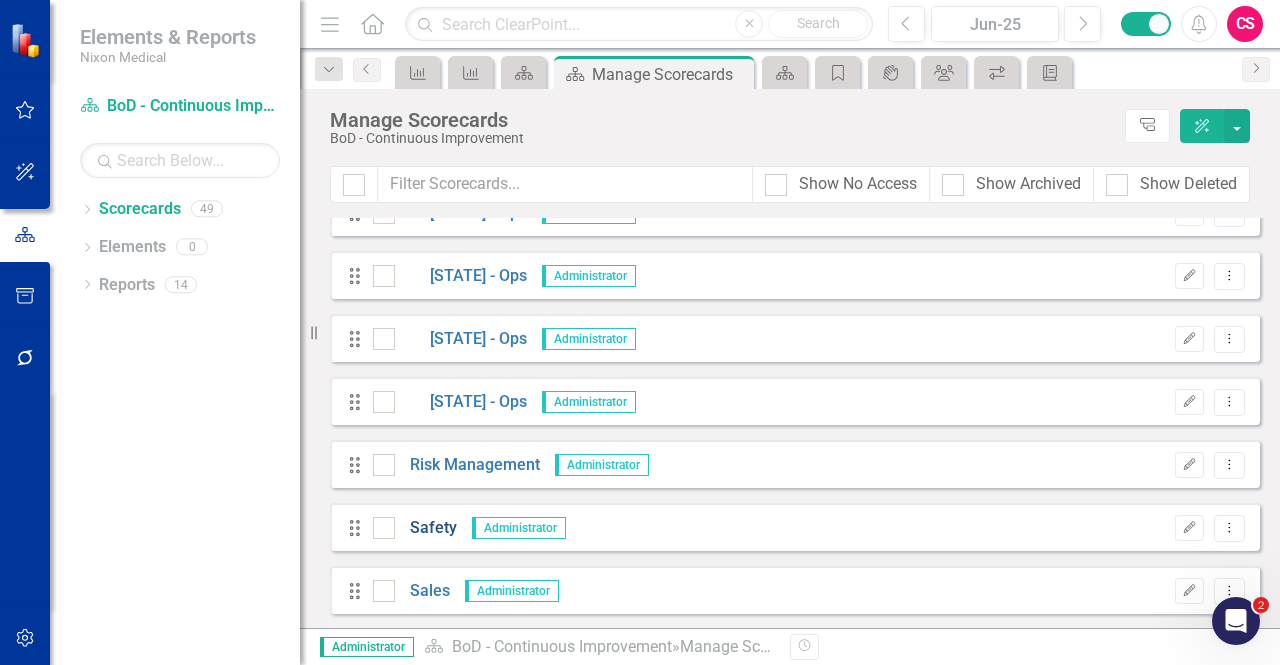 click on "Safety" at bounding box center [426, 528] 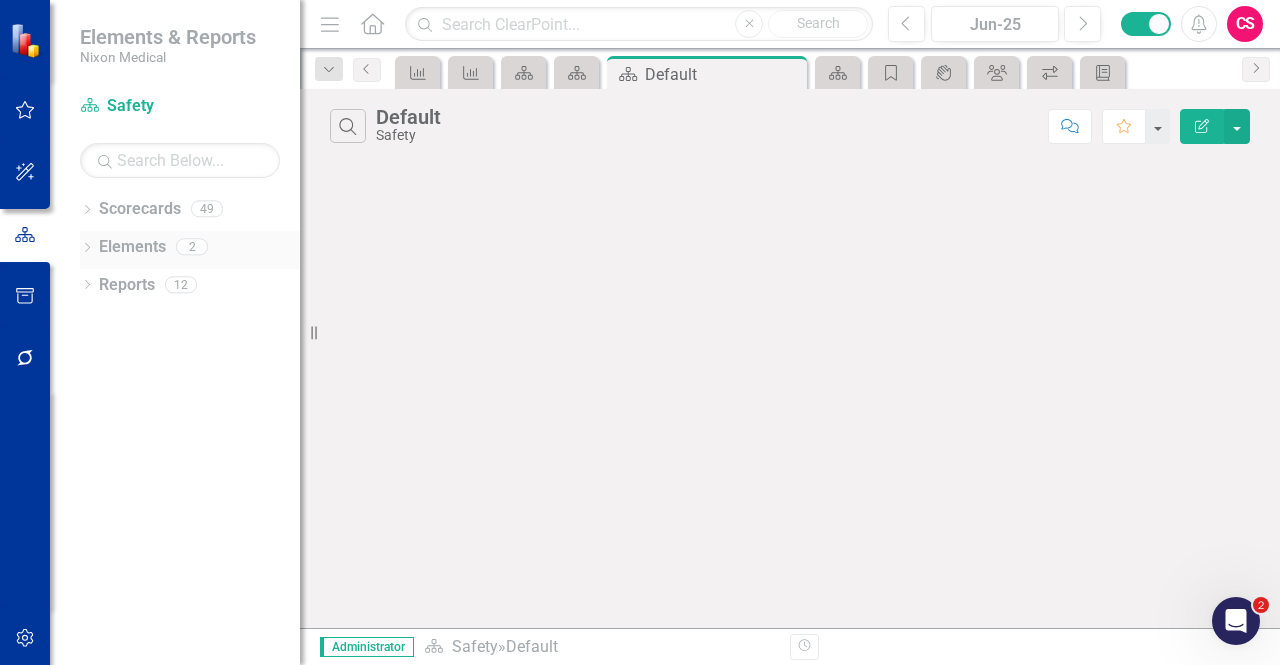 click on "Elements" at bounding box center [132, 247] 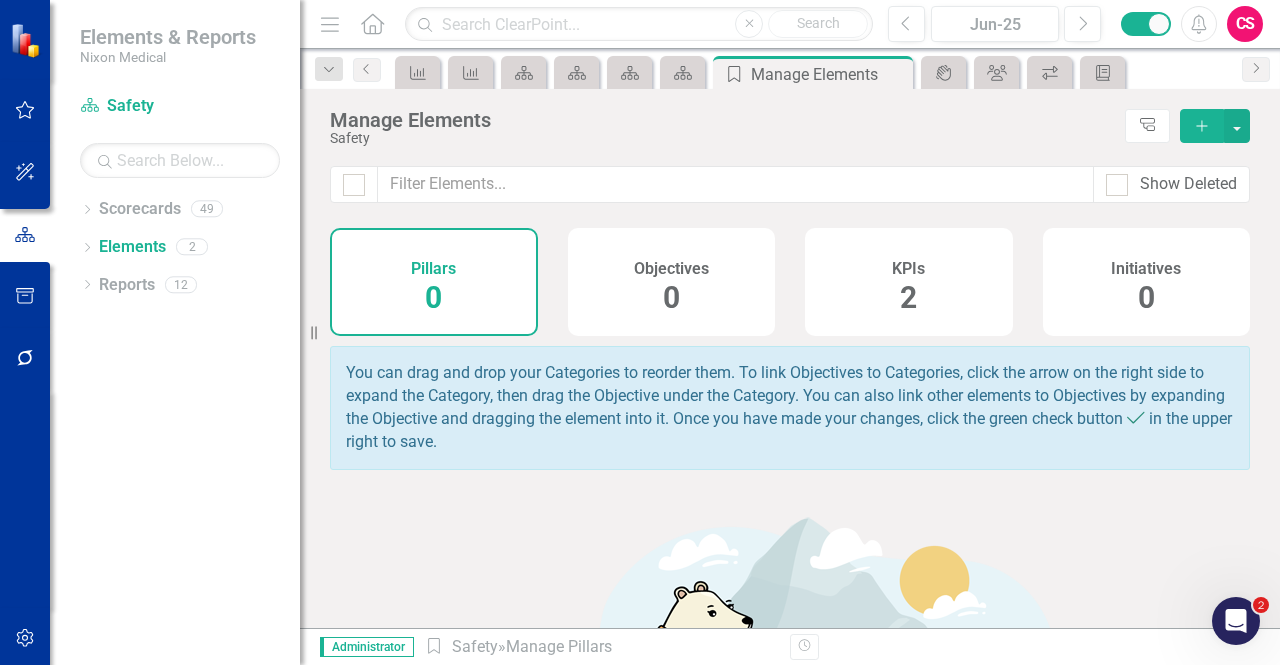 click on "KPIs 2" at bounding box center (909, 282) 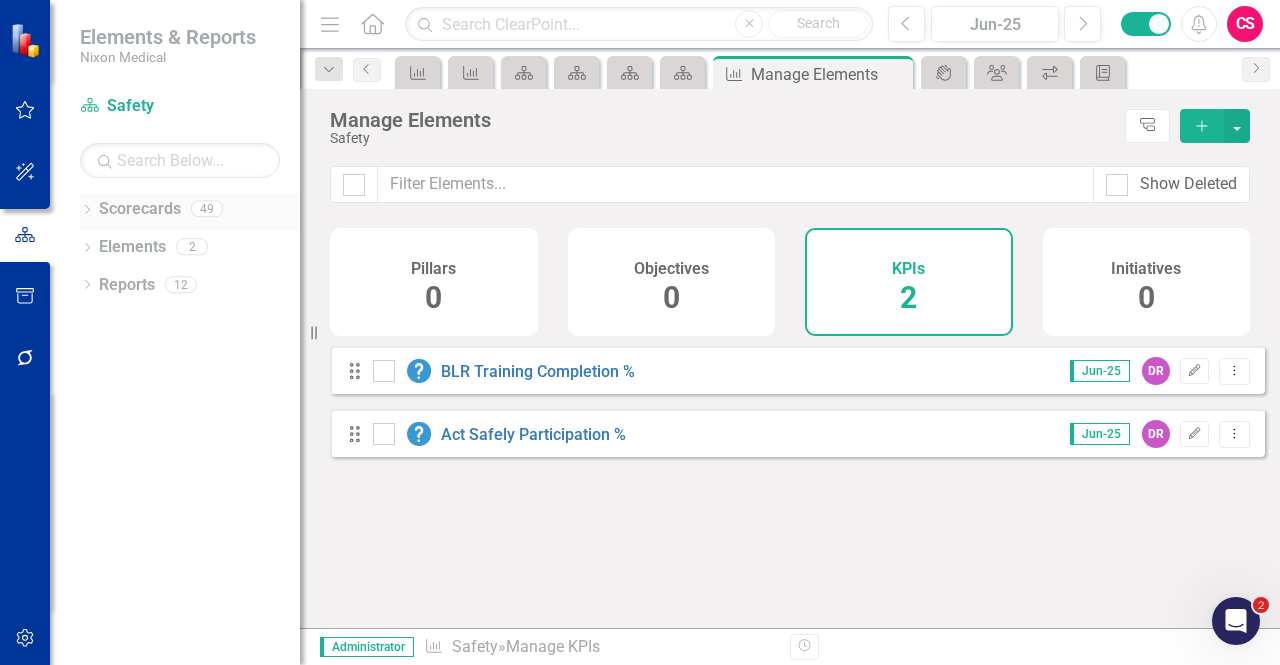 click on "Scorecards" at bounding box center (140, 209) 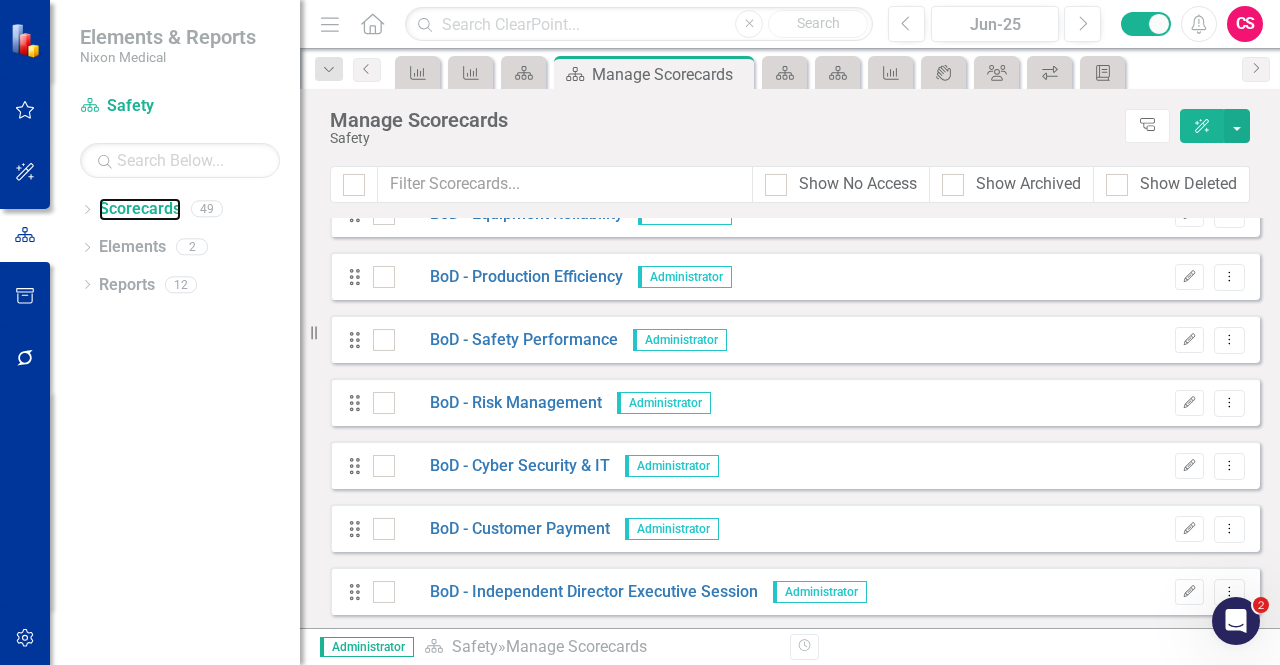 scroll, scrollTop: 1200, scrollLeft: 0, axis: vertical 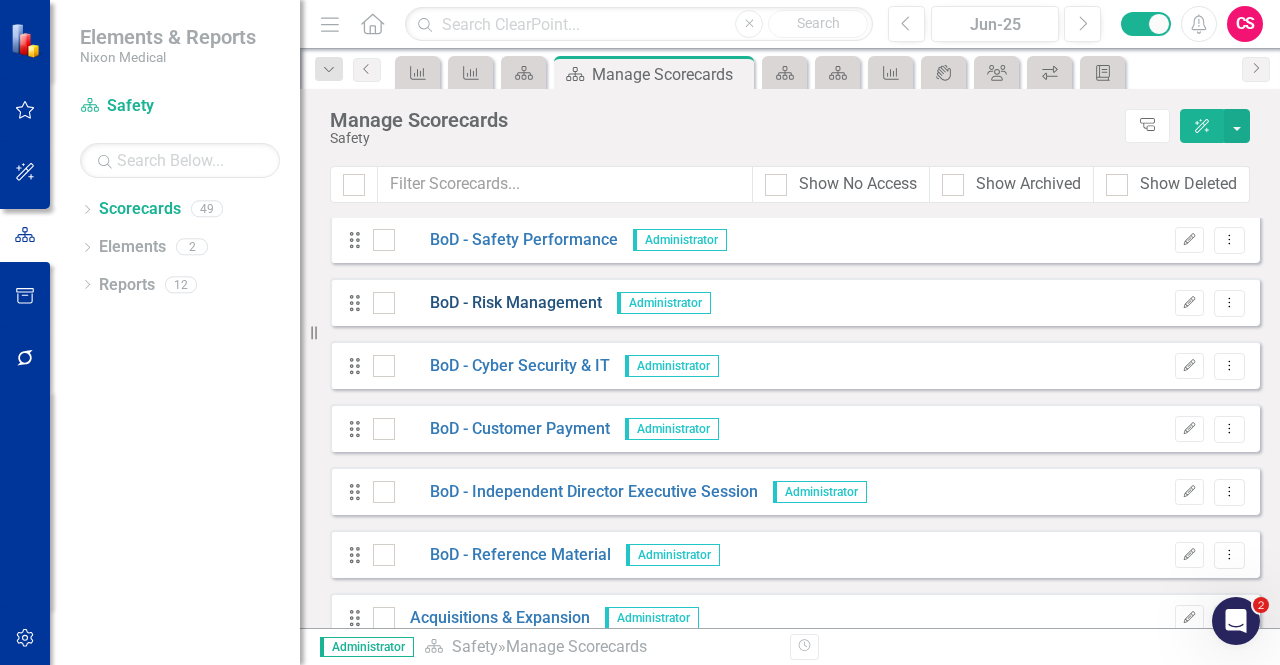 click on "BoD - Risk Management" at bounding box center [498, 303] 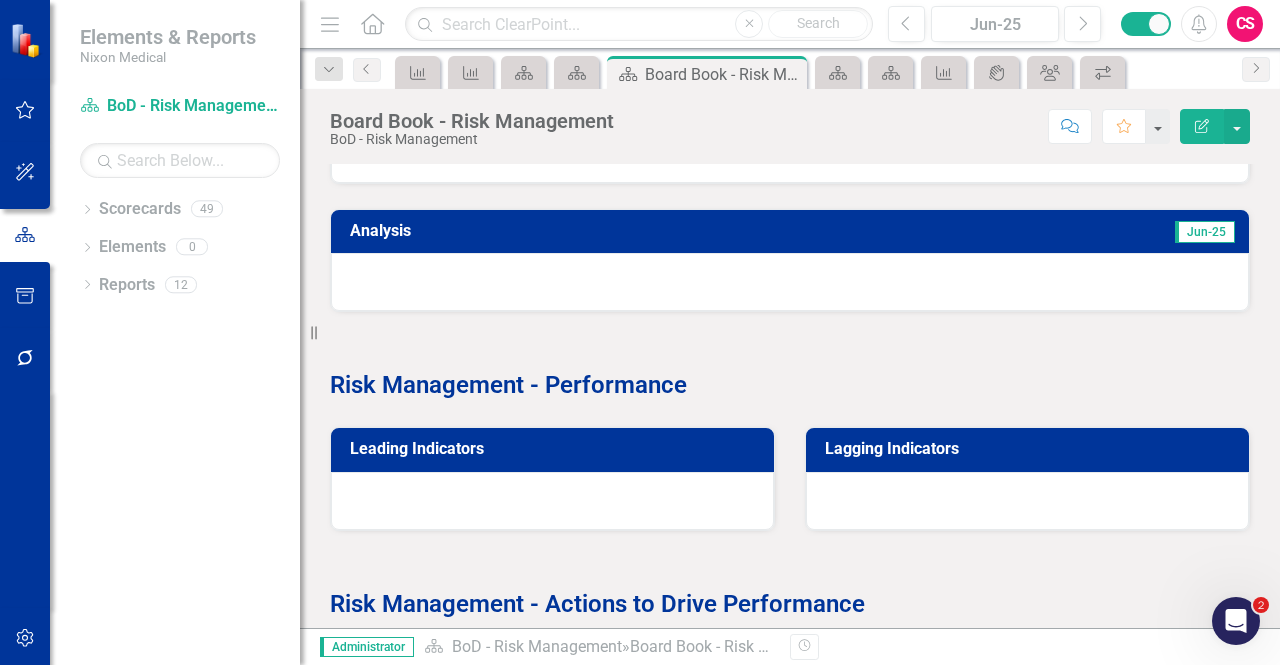 scroll, scrollTop: 500, scrollLeft: 0, axis: vertical 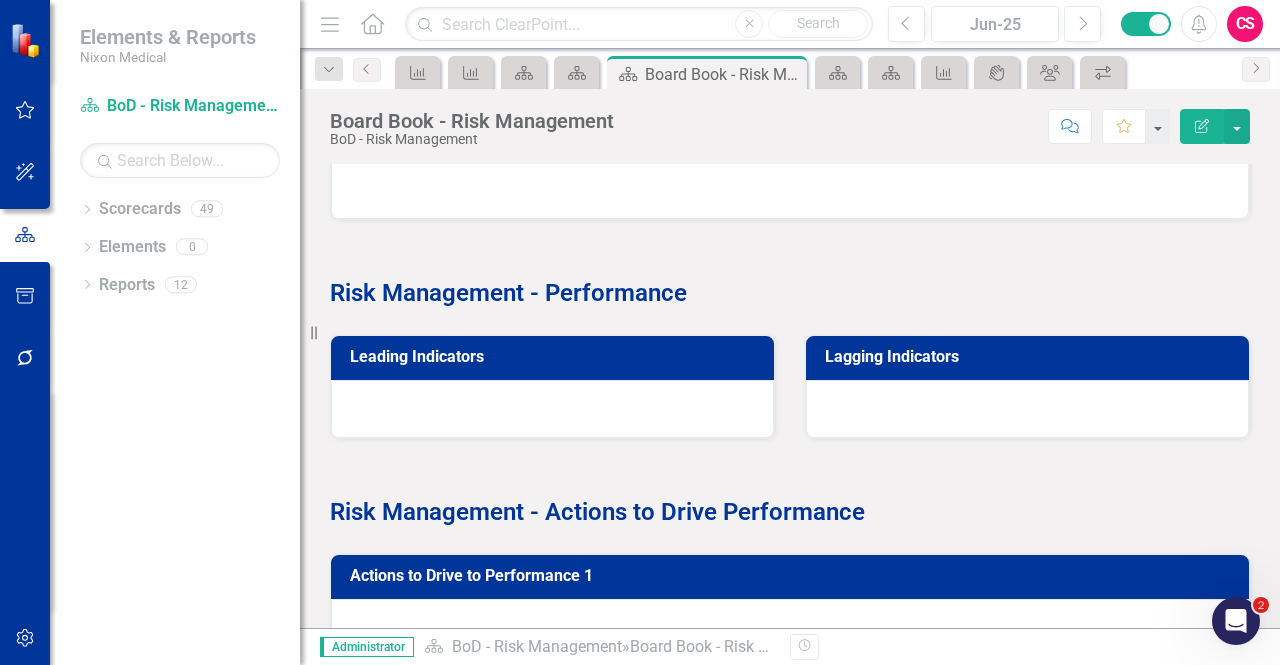 drag, startPoint x: 305, startPoint y: 142, endPoint x: 219, endPoint y: 123, distance: 88.07383 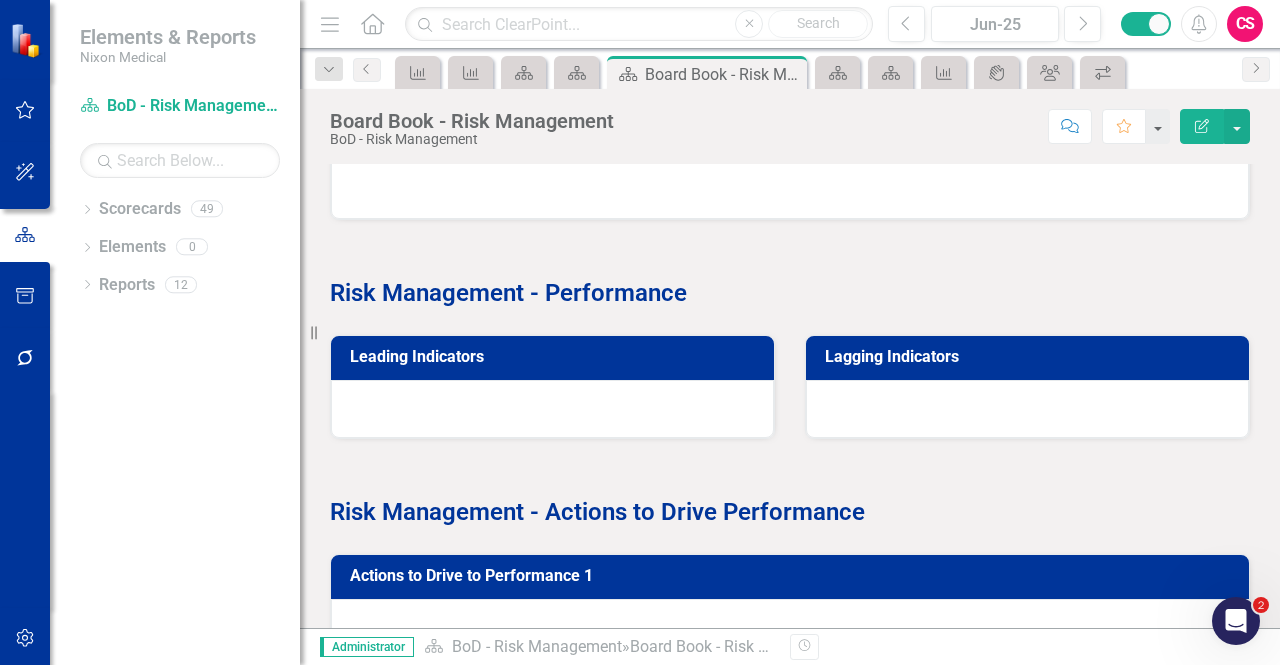 click on "Elements & Reports Nixon Medical Scorecard BoD - Risk Management Search Dropdown Scorecards 49 Dropdown Balanced Scorecard Revenue Growth Plan Annual PMP 2025 Reporting workflow Dropdown Board Book BoD - Logistics/Chairman Notes BoD - Family & Director Executive Session BoD - Director Executive Session BoD - Hot Topics & Challenges/Opportunities BoD - Finance BoD - Strategy BoD - Acquisitions & Expansion BoD - Marketing Lead Conversions BoD - New Account Sales BoD - Customer Retention & Growth BoD - Continuous Improvement BoD - Associate Retention & Development BoD - Equipment Reliability BoD - Production Efficiency BoD - Safety Performance BoD - Risk Management BoD - Cyber Security & IT BoD - Customer Payment BoD - Independent Director Executive Session BoD - Reference Material Acquisitions & Expansion Dropdown Associate Retention & Development Development Dropdown Retention [STATE] - HR [STATE] - HR [STATE] - HR [STATE] - HR Continuous Improvement Dropdown Finance Customer Payment IT Safety" at bounding box center (150, 332) 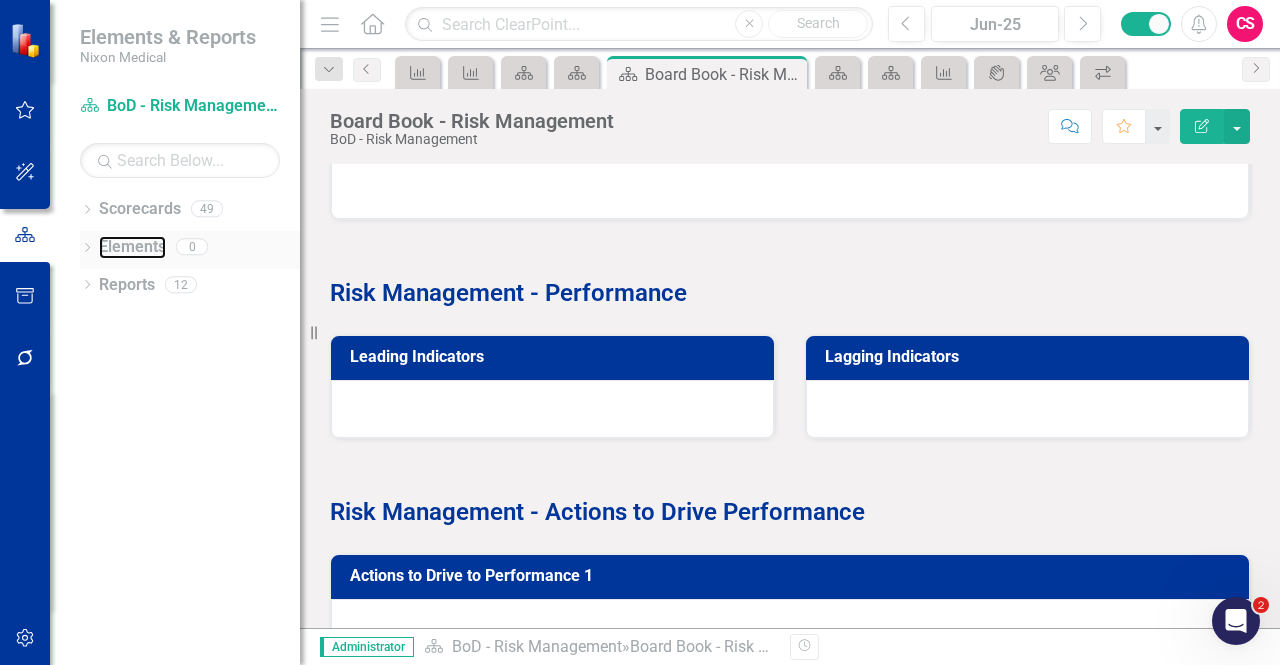 click on "Elements" at bounding box center [132, 247] 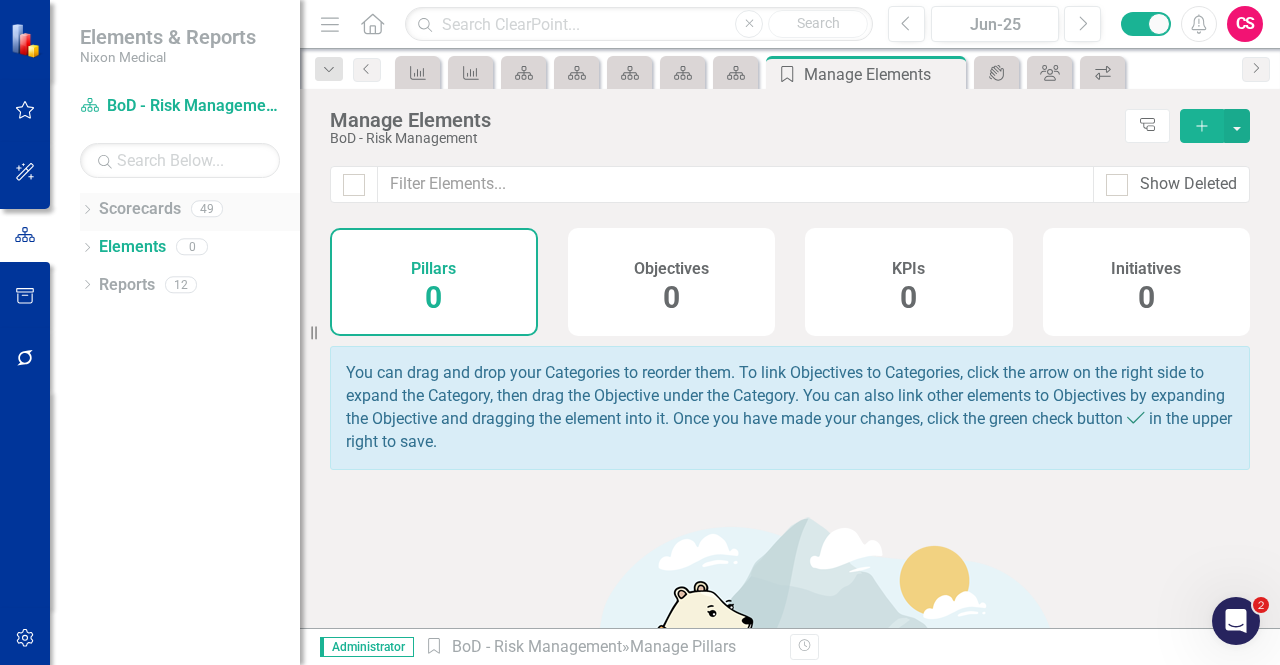 click on "Scorecards 49" at bounding box center [199, 212] 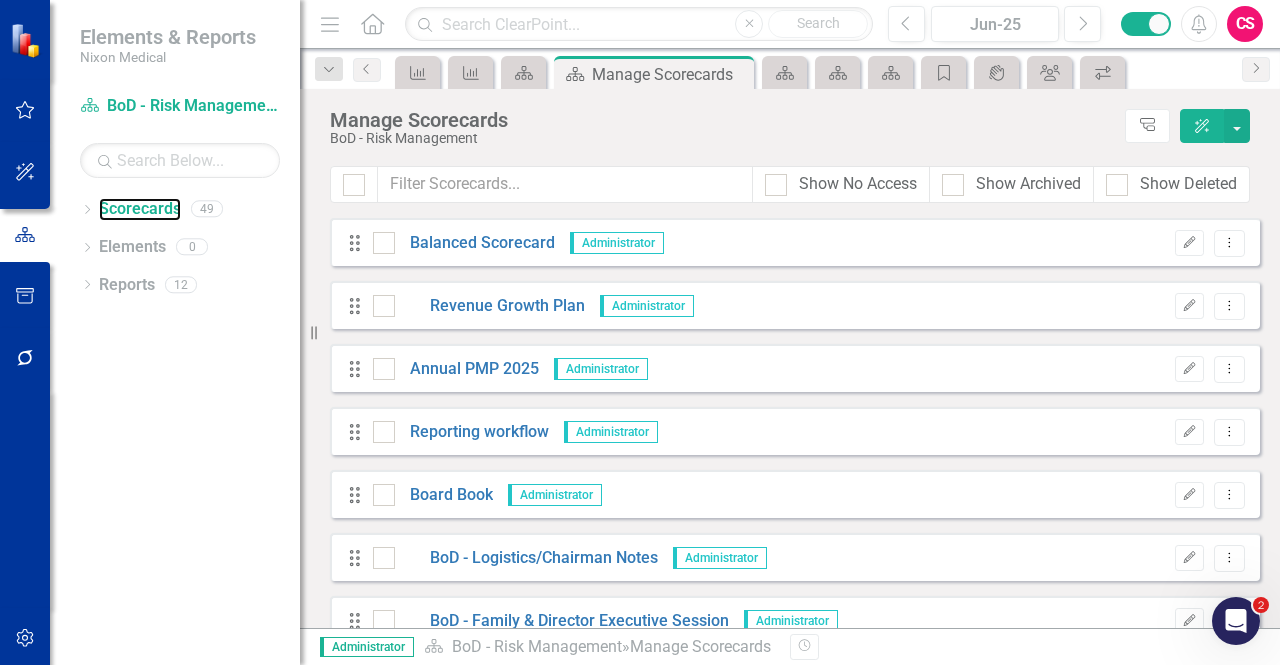 scroll, scrollTop: 400, scrollLeft: 0, axis: vertical 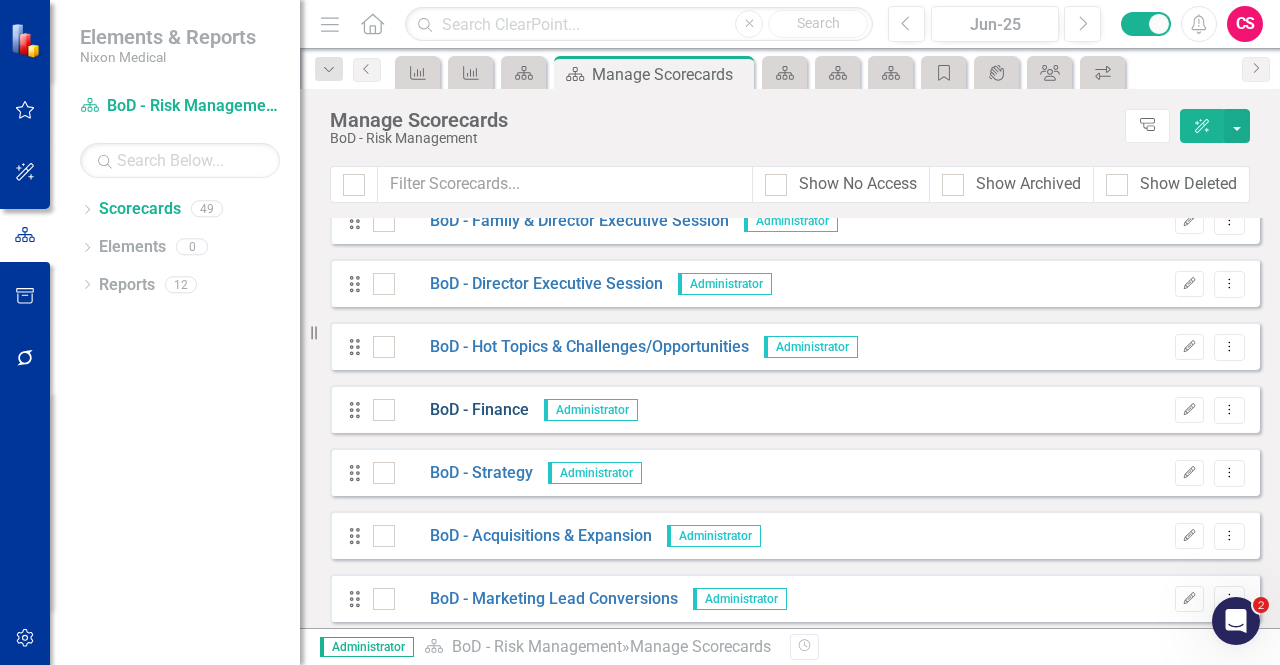 click on "BoD - Finance" at bounding box center [462, 410] 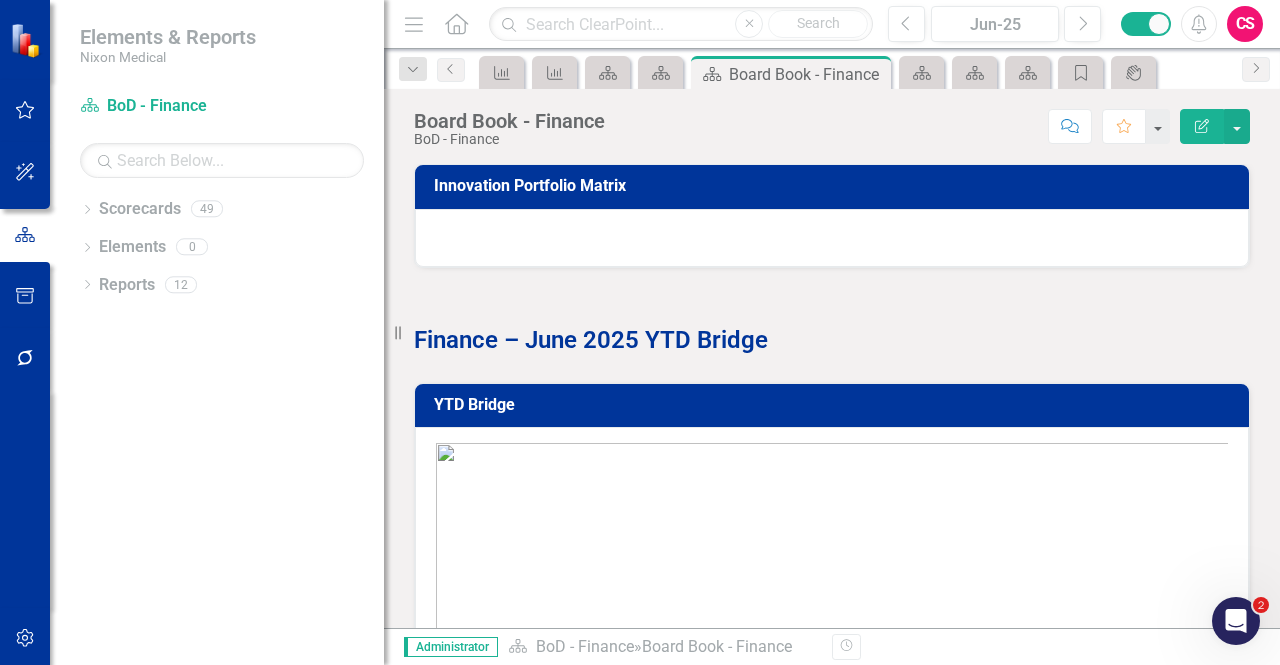 drag, startPoint x: 306, startPoint y: 251, endPoint x: 384, endPoint y: 257, distance: 78.23043 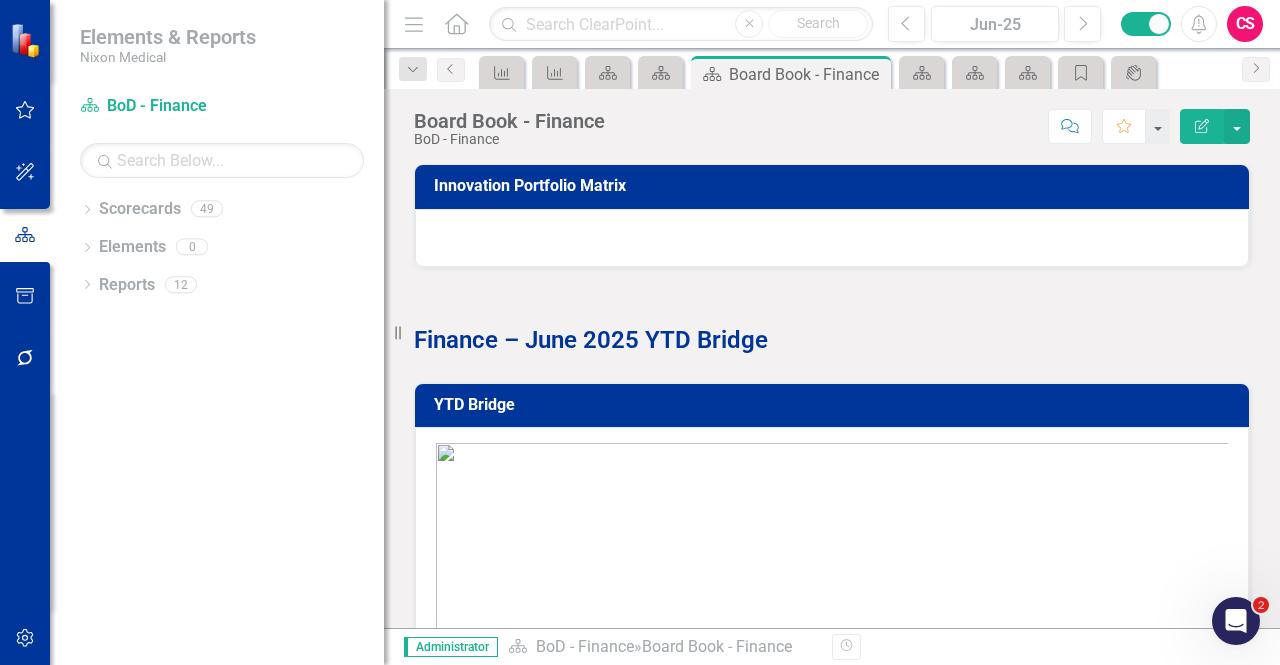 click on "Resize" at bounding box center [392, 332] 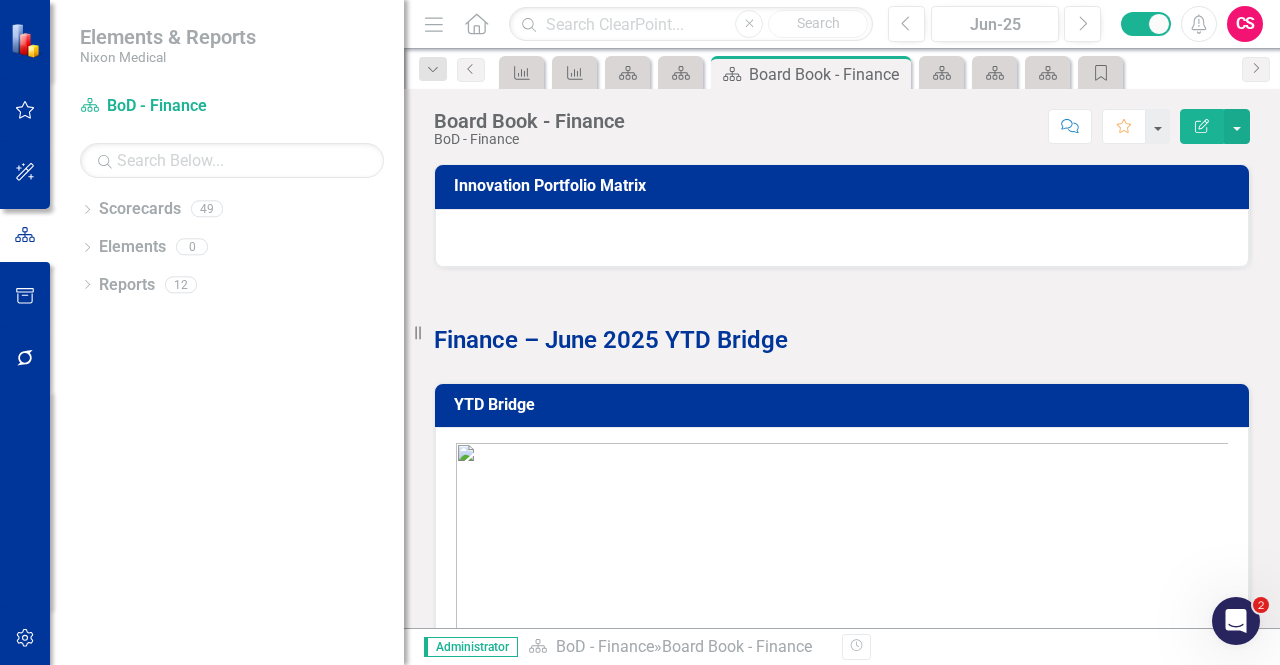drag, startPoint x: 385, startPoint y: 259, endPoint x: 404, endPoint y: 265, distance: 19.924858 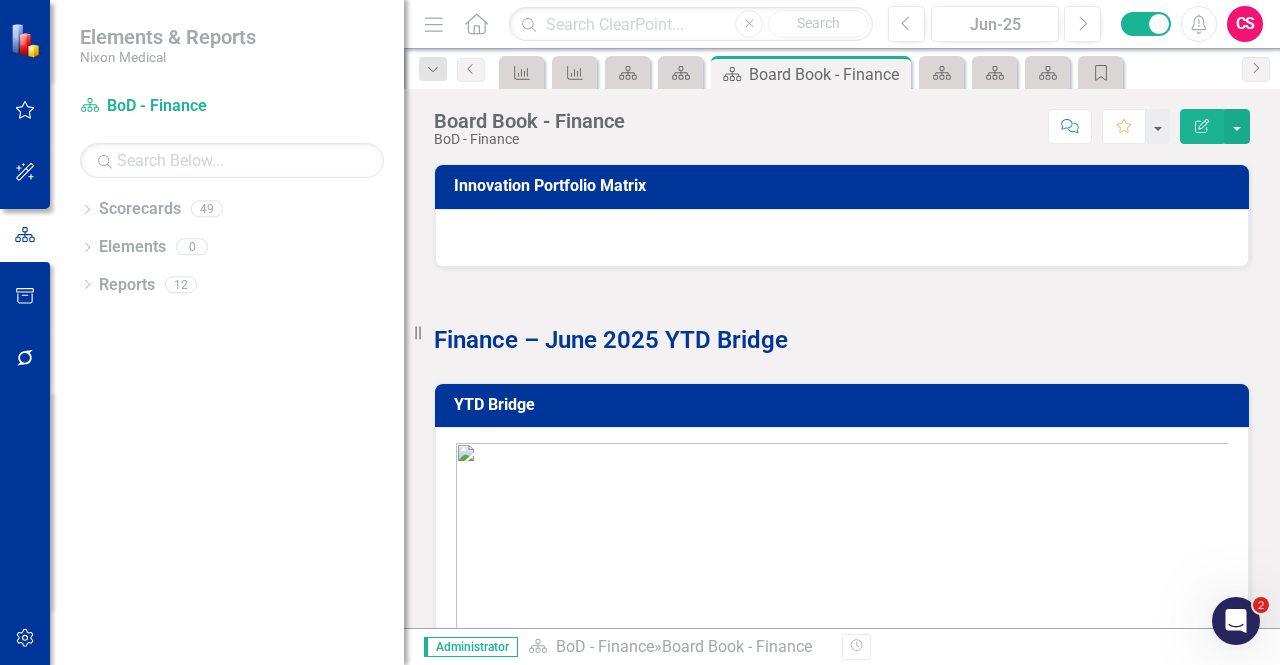 click on "Resize" at bounding box center (412, 332) 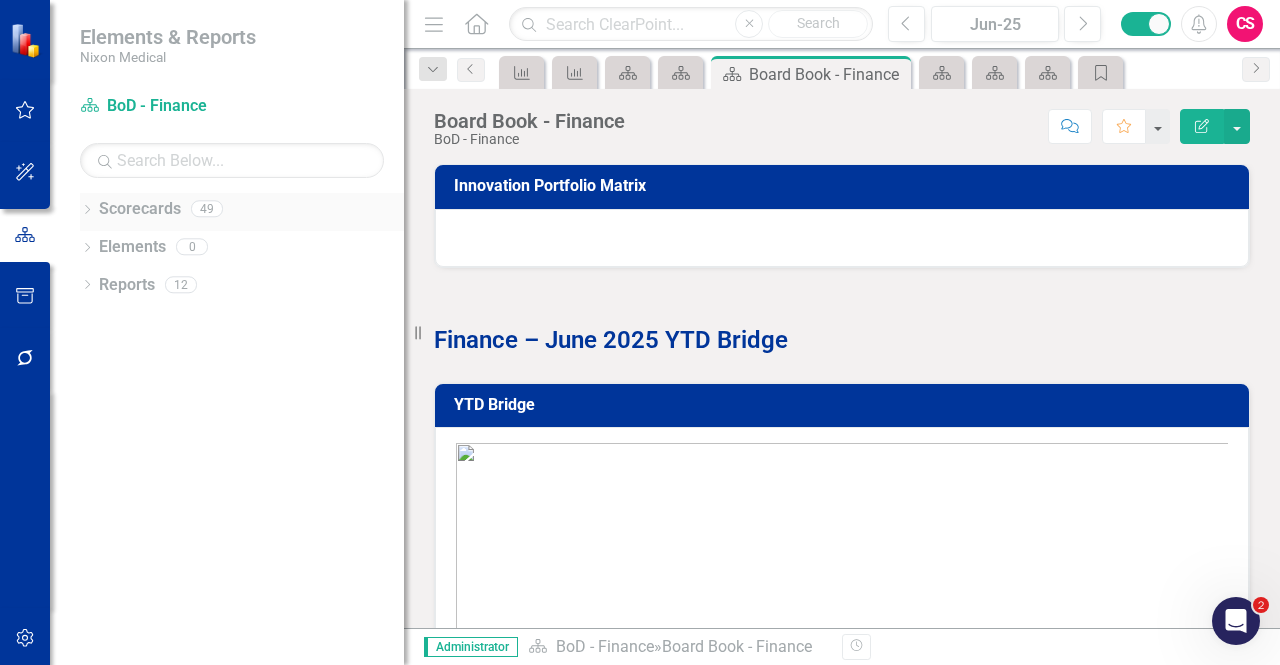 click on "Scorecards" at bounding box center [140, 209] 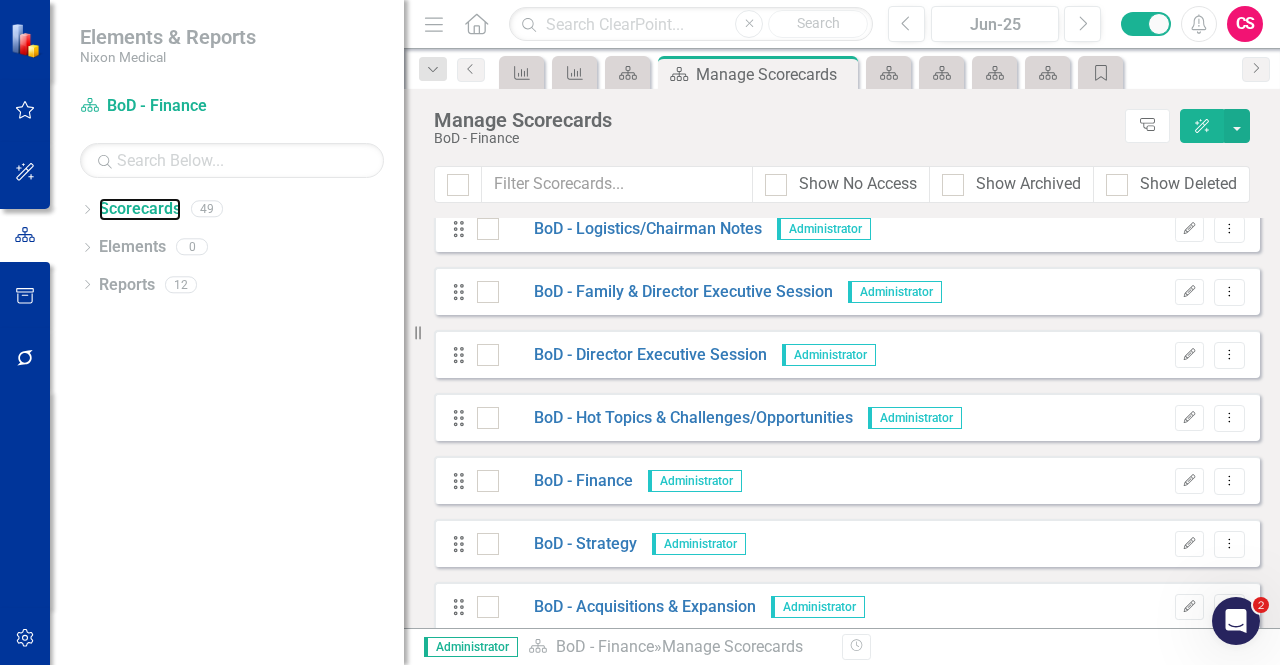 scroll, scrollTop: 500, scrollLeft: 0, axis: vertical 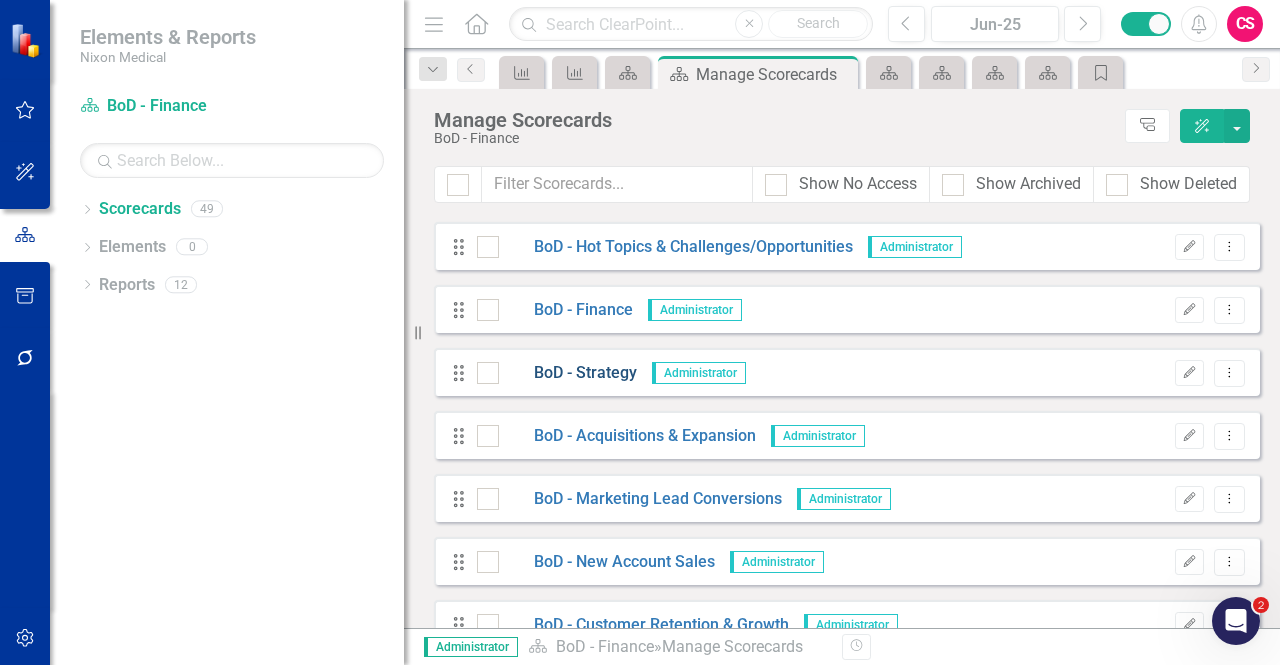 click on "BoD - Strategy" at bounding box center [568, 373] 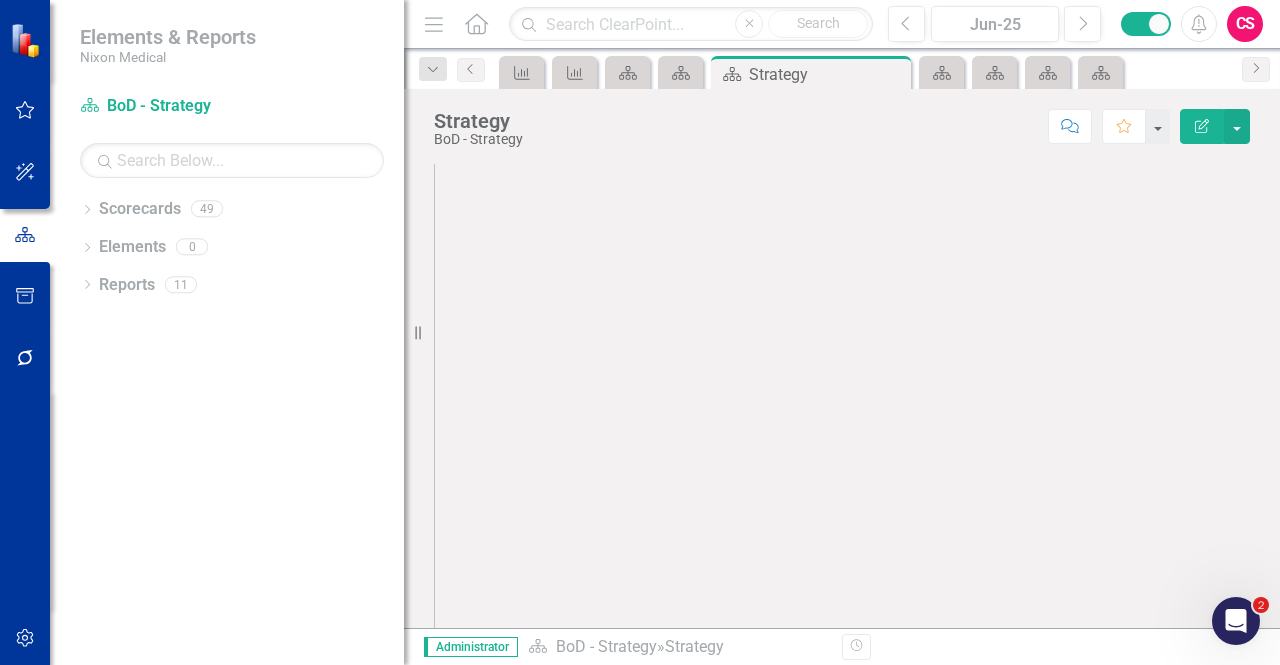 scroll, scrollTop: 2517, scrollLeft: 0, axis: vertical 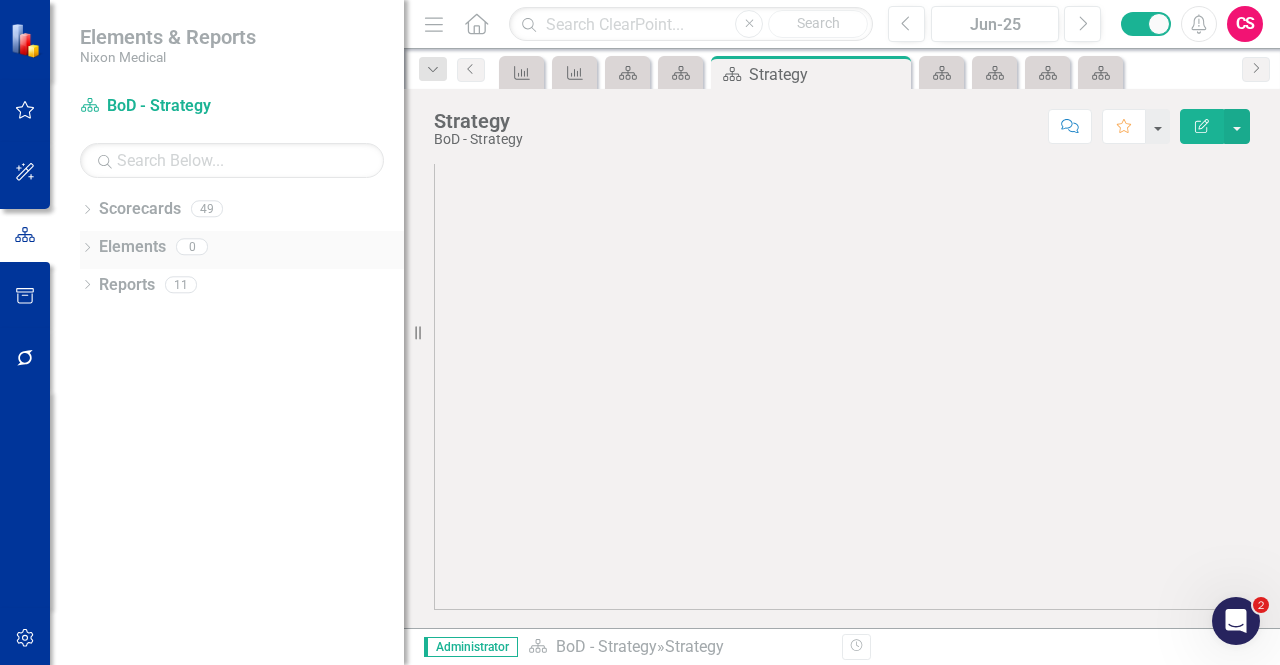 click on "Elements" at bounding box center (132, 247) 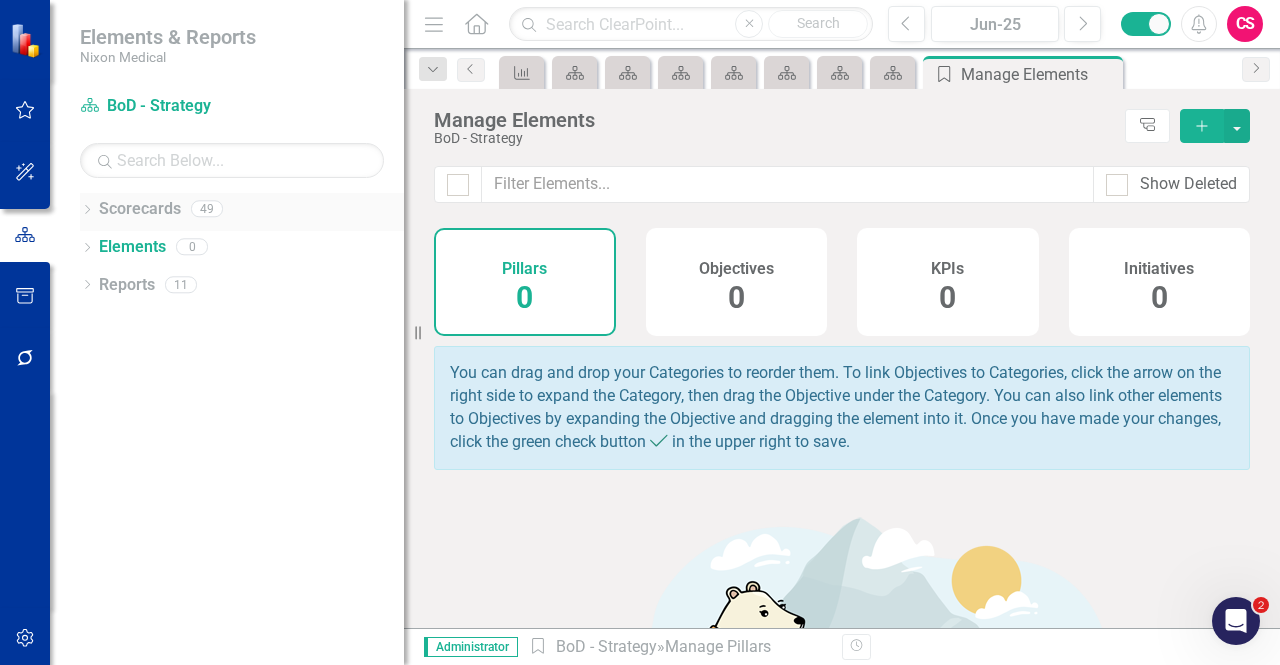 click on "Scorecards" at bounding box center (140, 209) 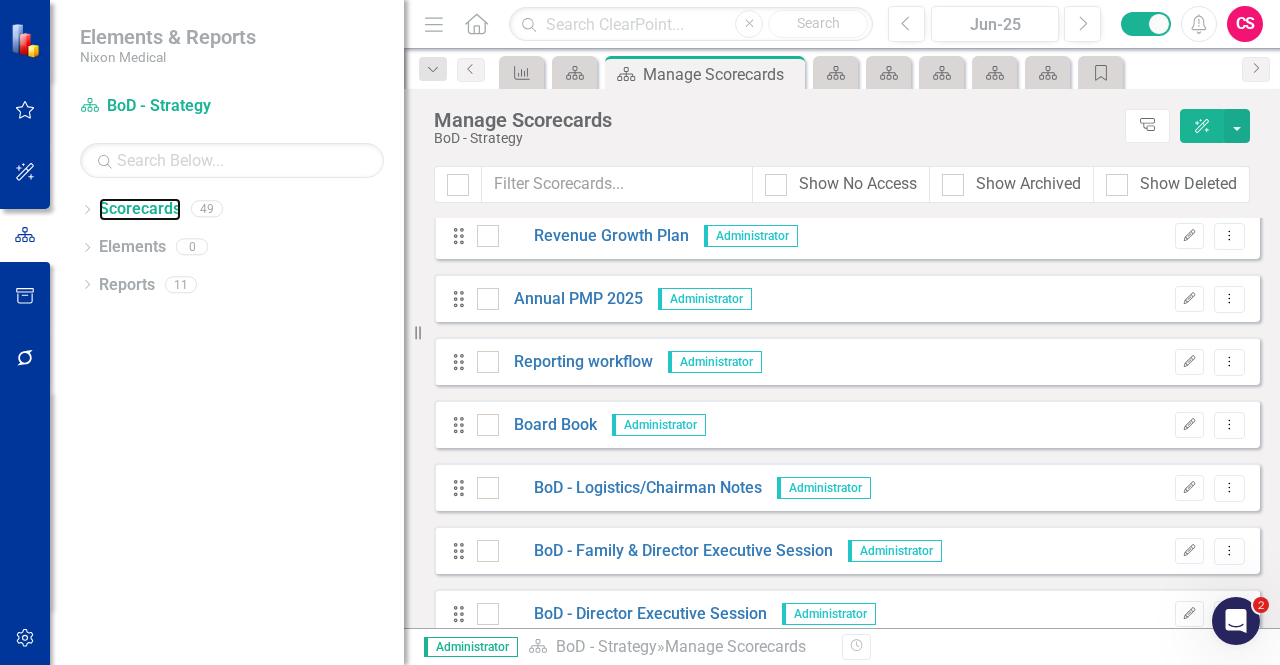 scroll, scrollTop: 0, scrollLeft: 0, axis: both 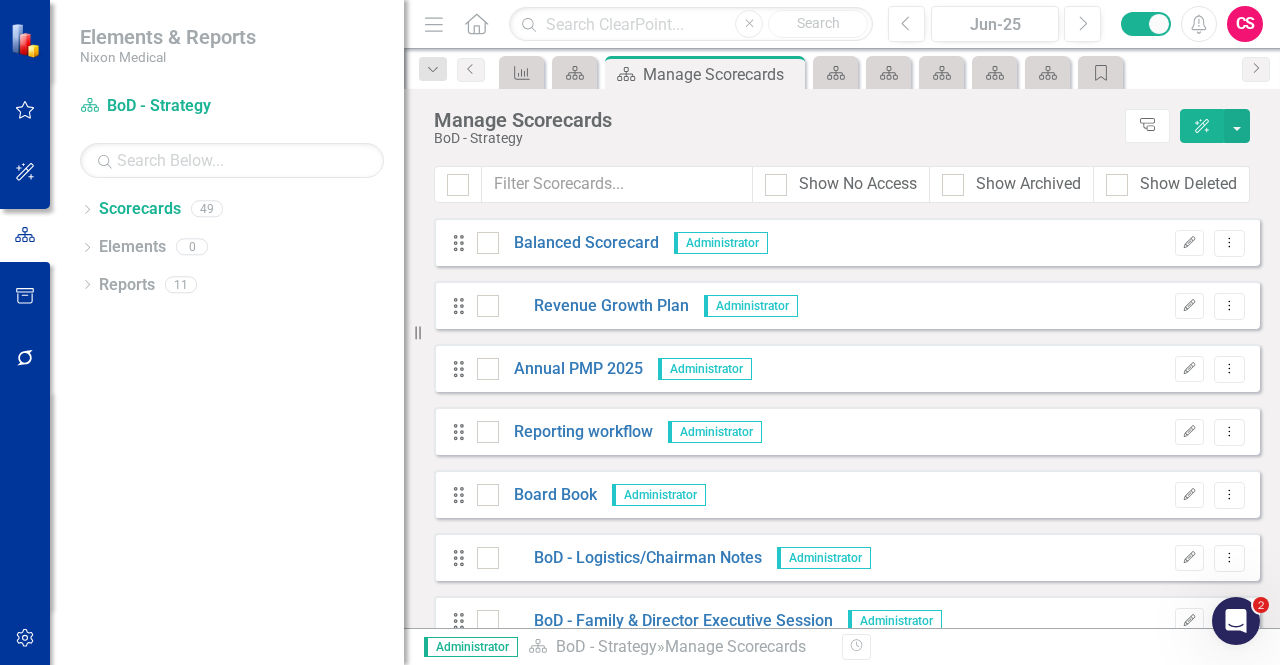 click at bounding box center [25, 638] 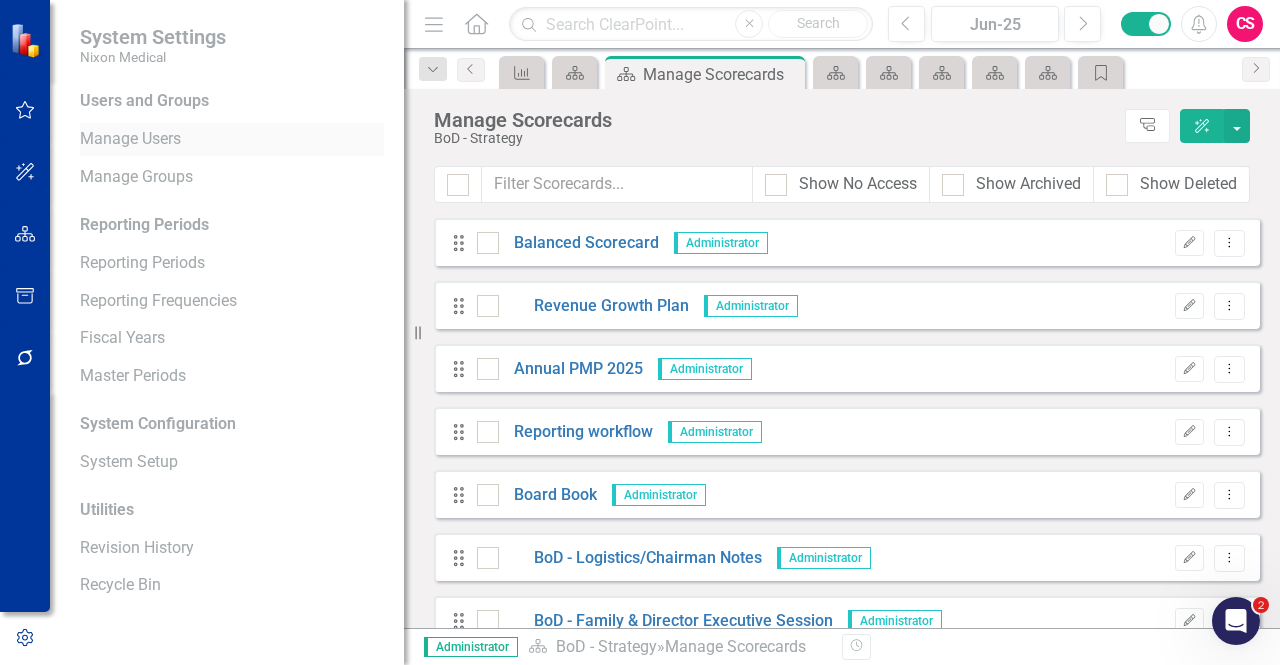 click on "Manage Users" at bounding box center (232, 139) 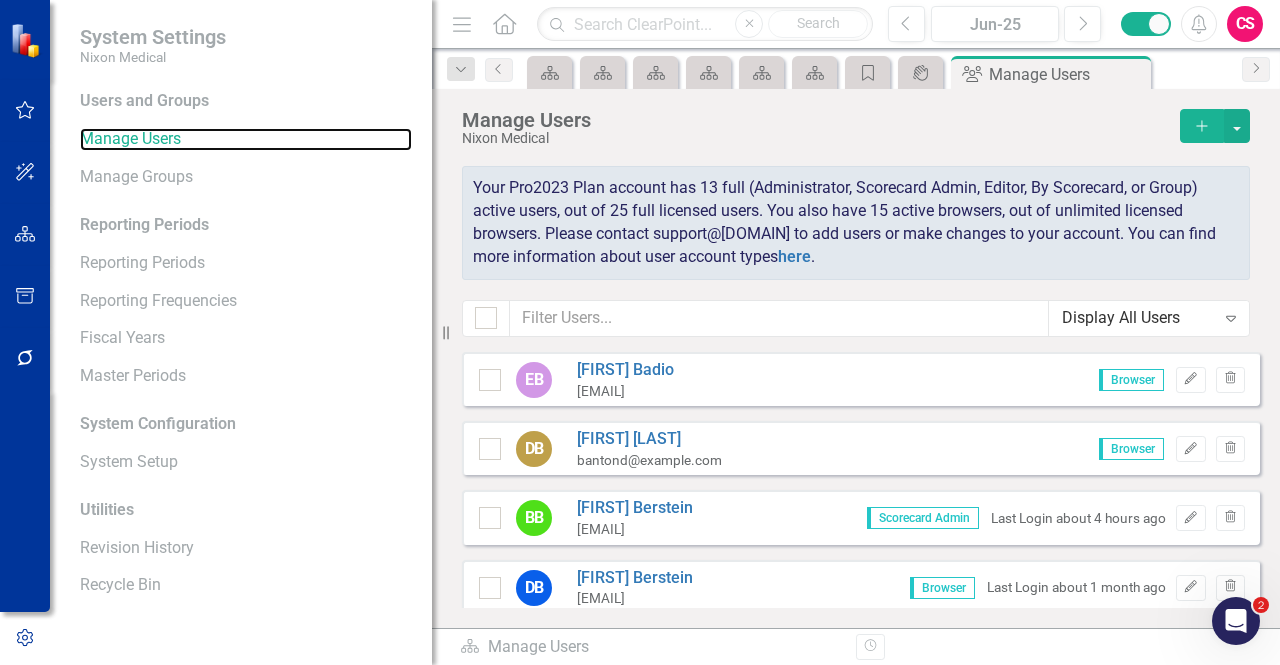 drag, startPoint x: 413, startPoint y: 331, endPoint x: 432, endPoint y: 321, distance: 21.470911 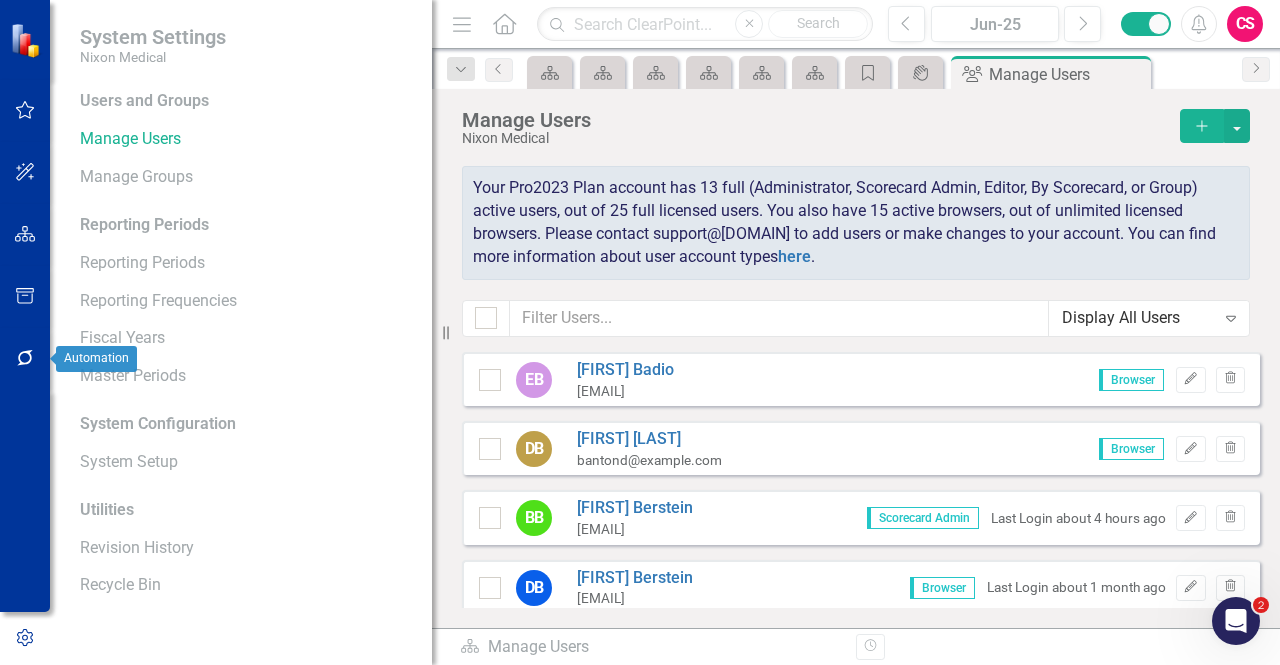 click at bounding box center (25, 358) 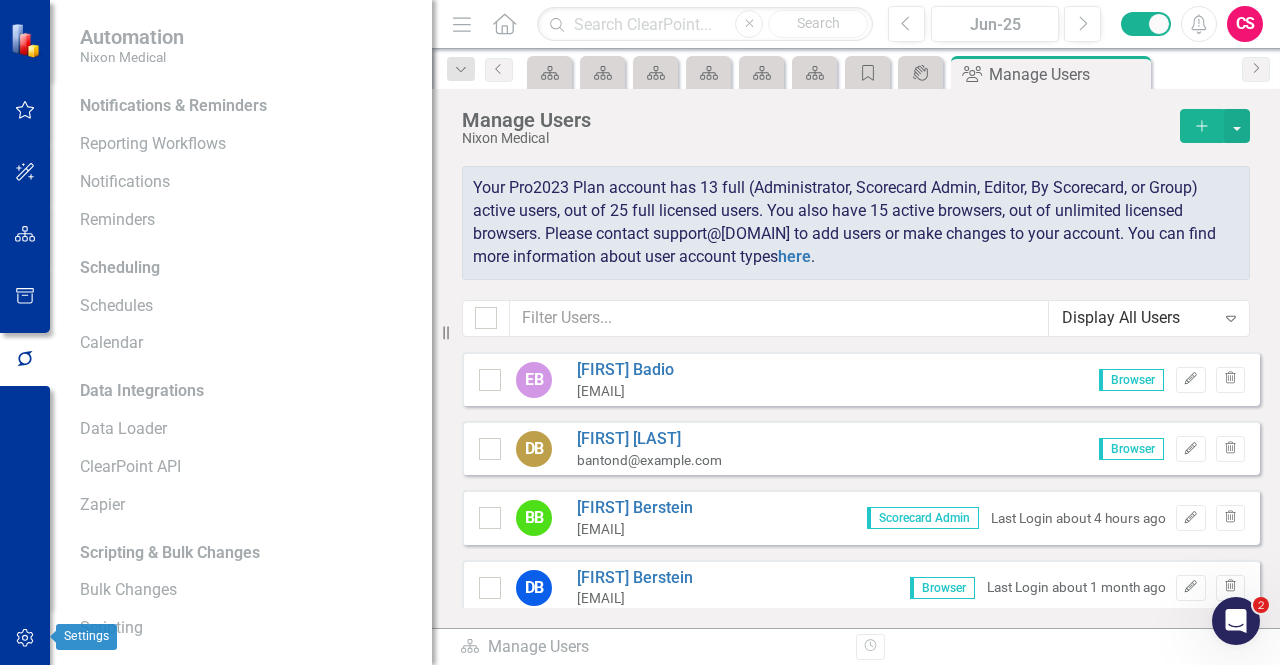 click at bounding box center (25, 638) 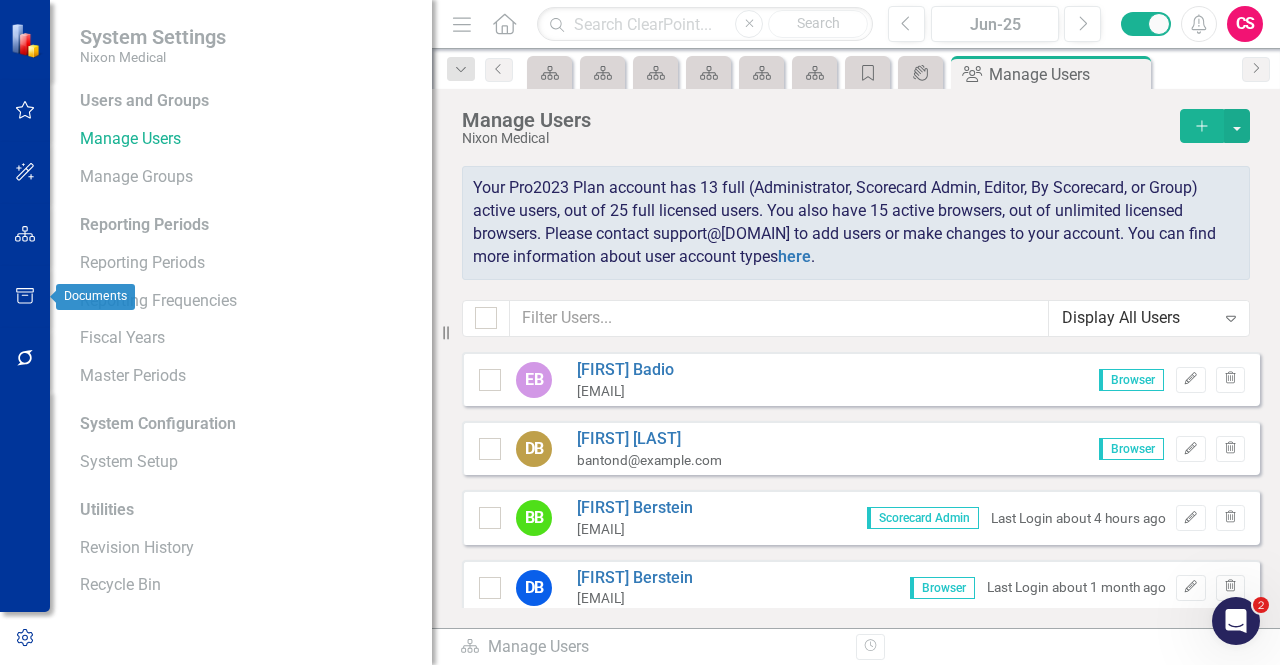 click at bounding box center (25, 297) 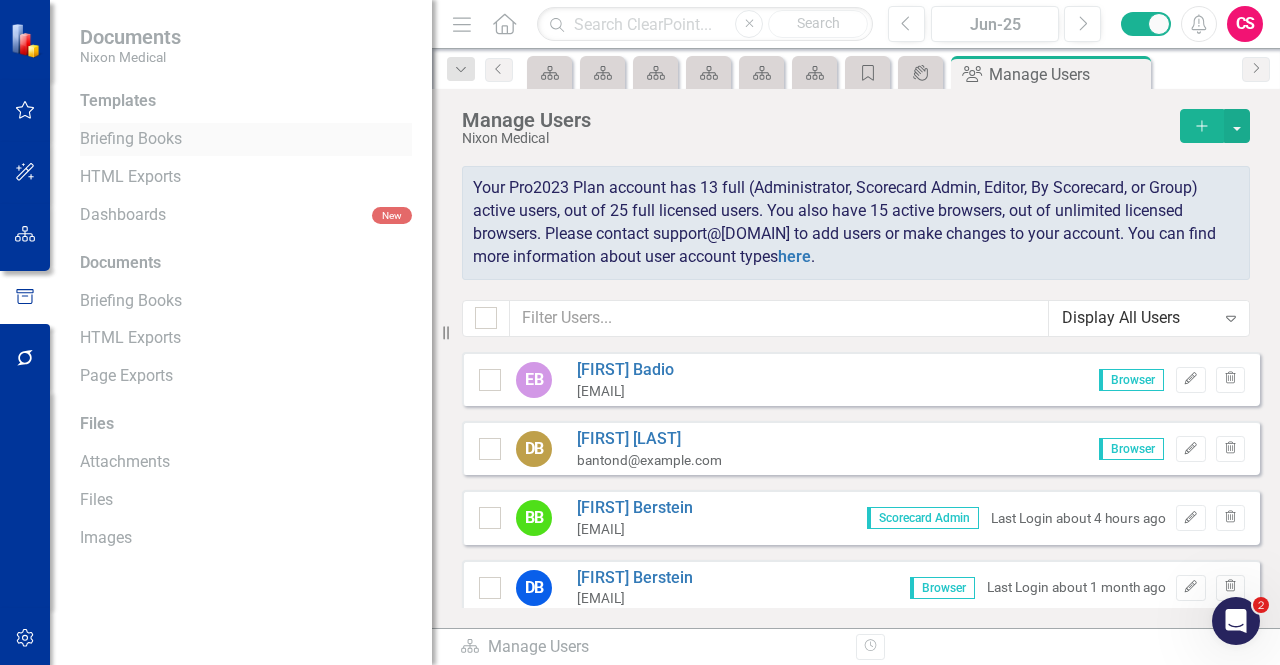 click on "Briefing Books" at bounding box center [246, 139] 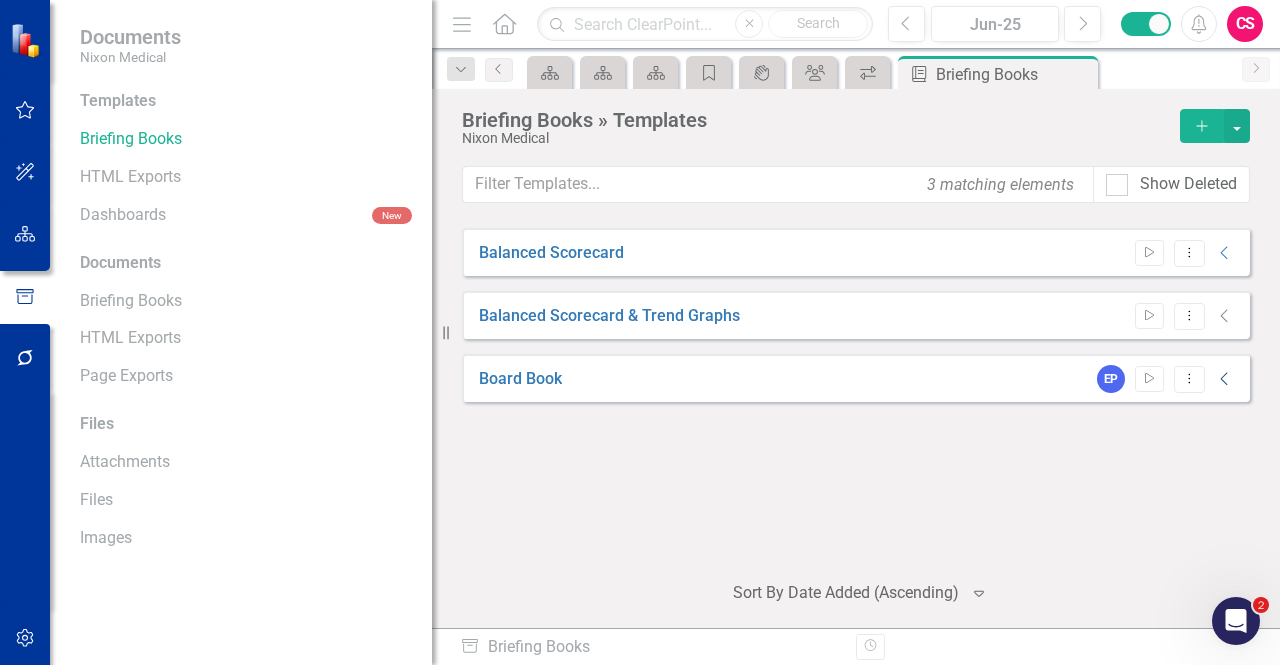 click on "Collapse" at bounding box center [1225, 379] 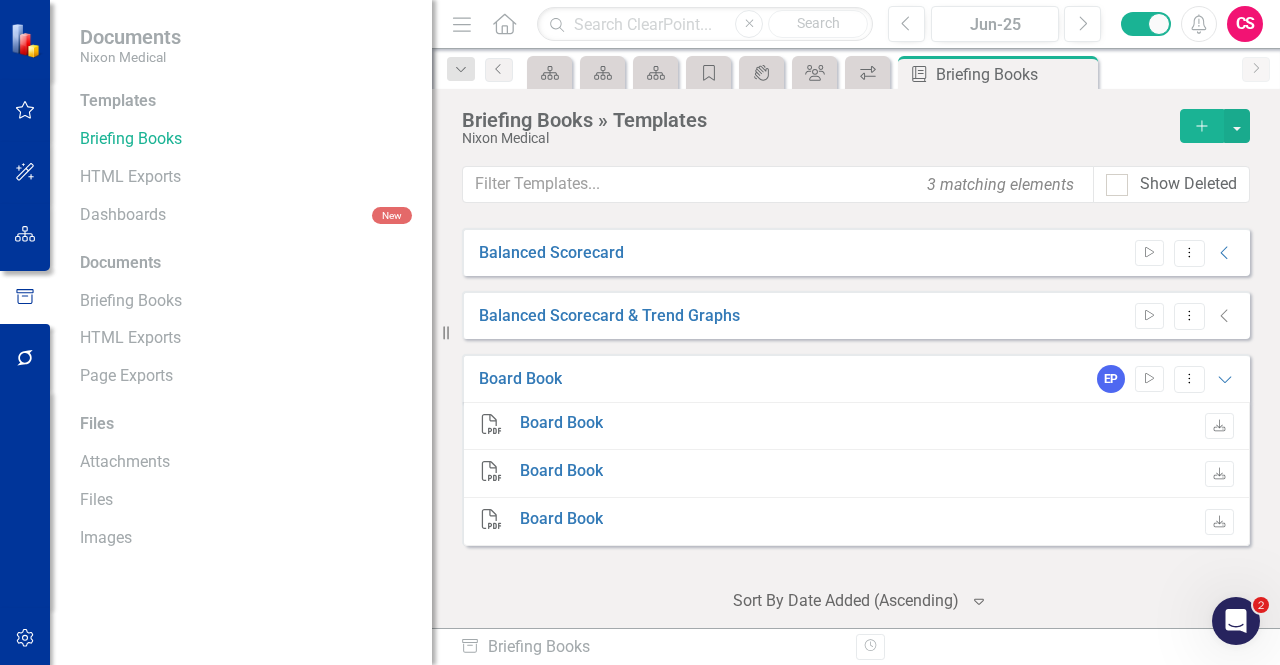 click on "EP Start Dropdown Menu Expanded" at bounding box center (1161, 379) 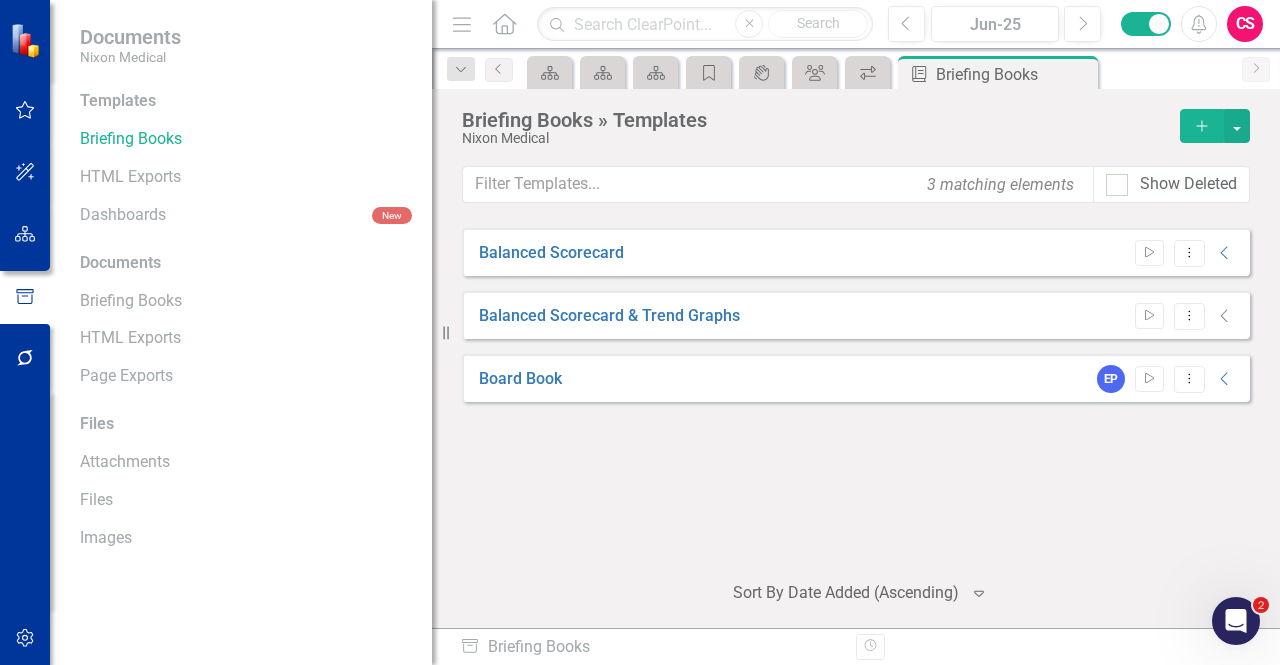 click on "Collapse" at bounding box center [1225, 316] 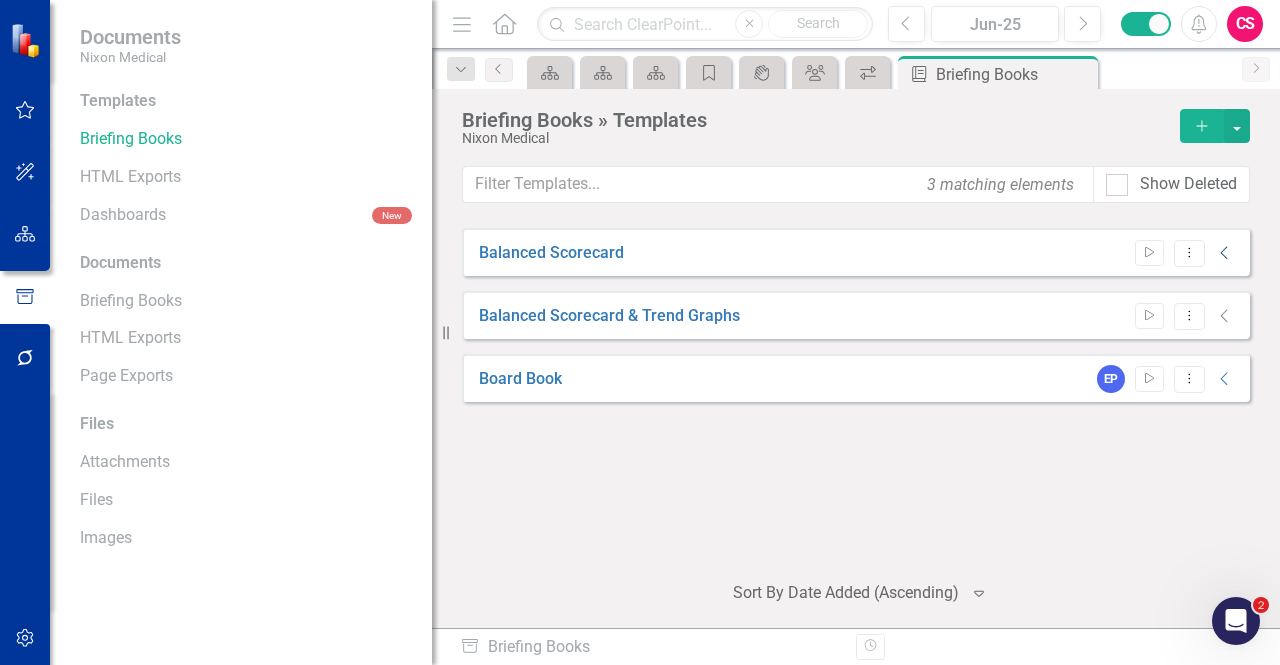 click on "Collapse" at bounding box center (1225, 253) 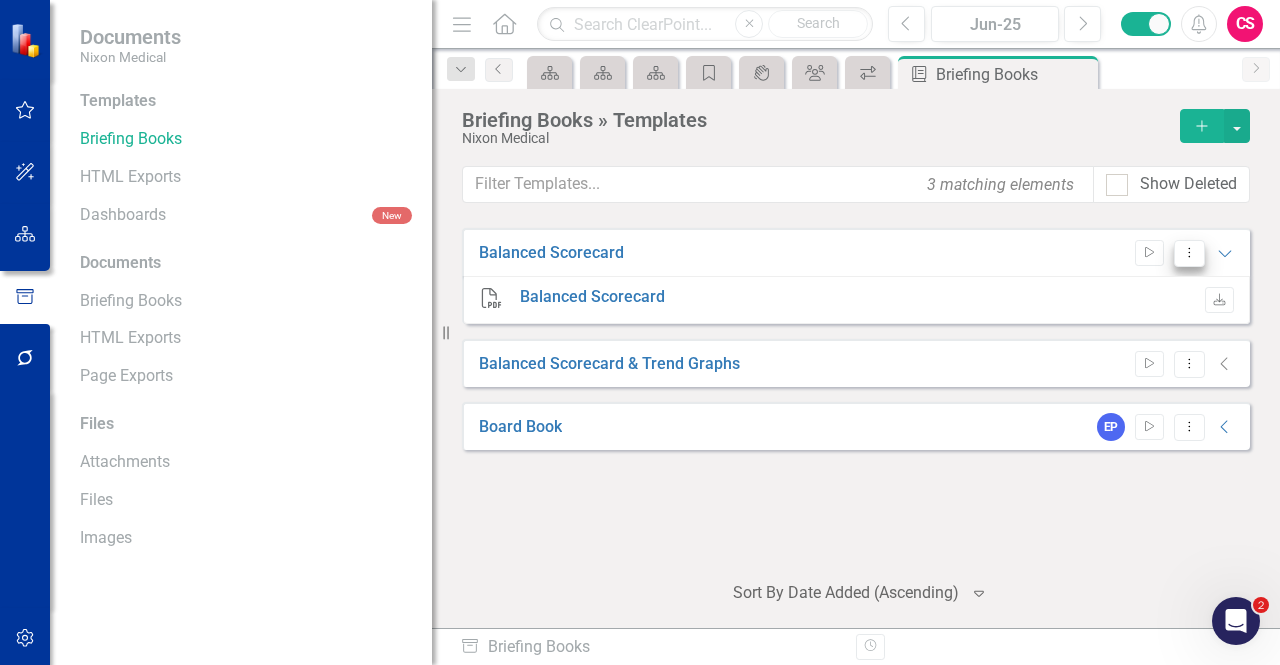drag, startPoint x: 1226, startPoint y: 249, endPoint x: 1204, endPoint y: 249, distance: 22 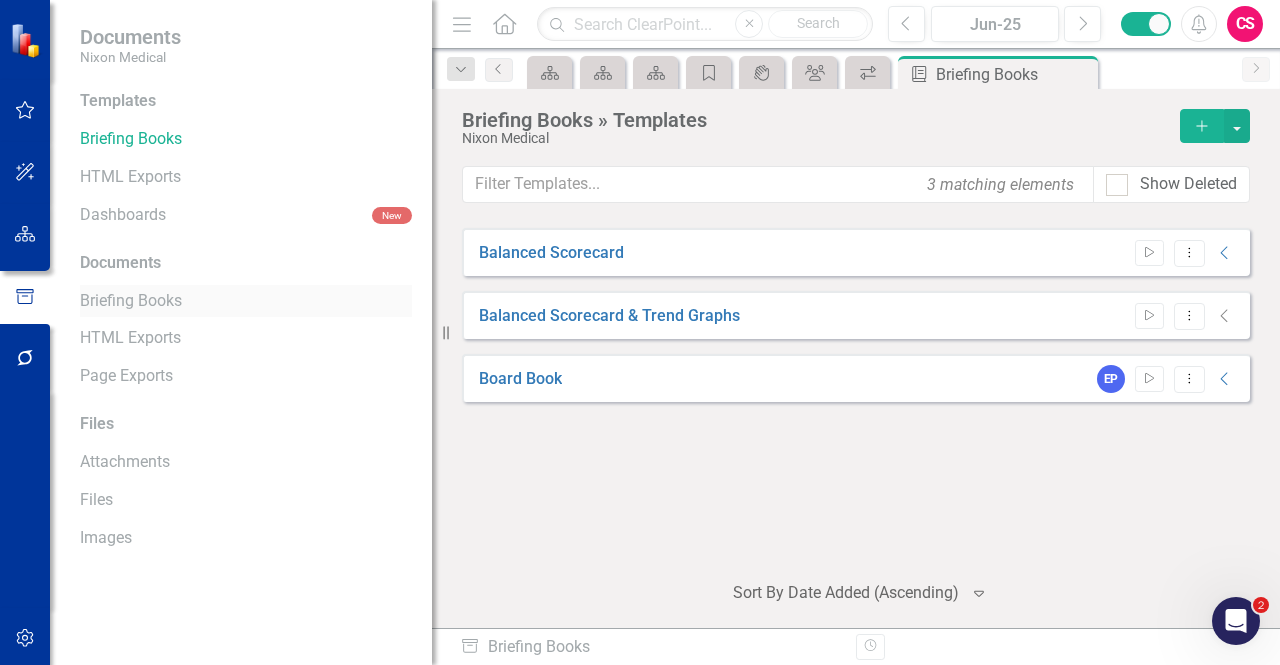 click on "Briefing Books" at bounding box center (246, 301) 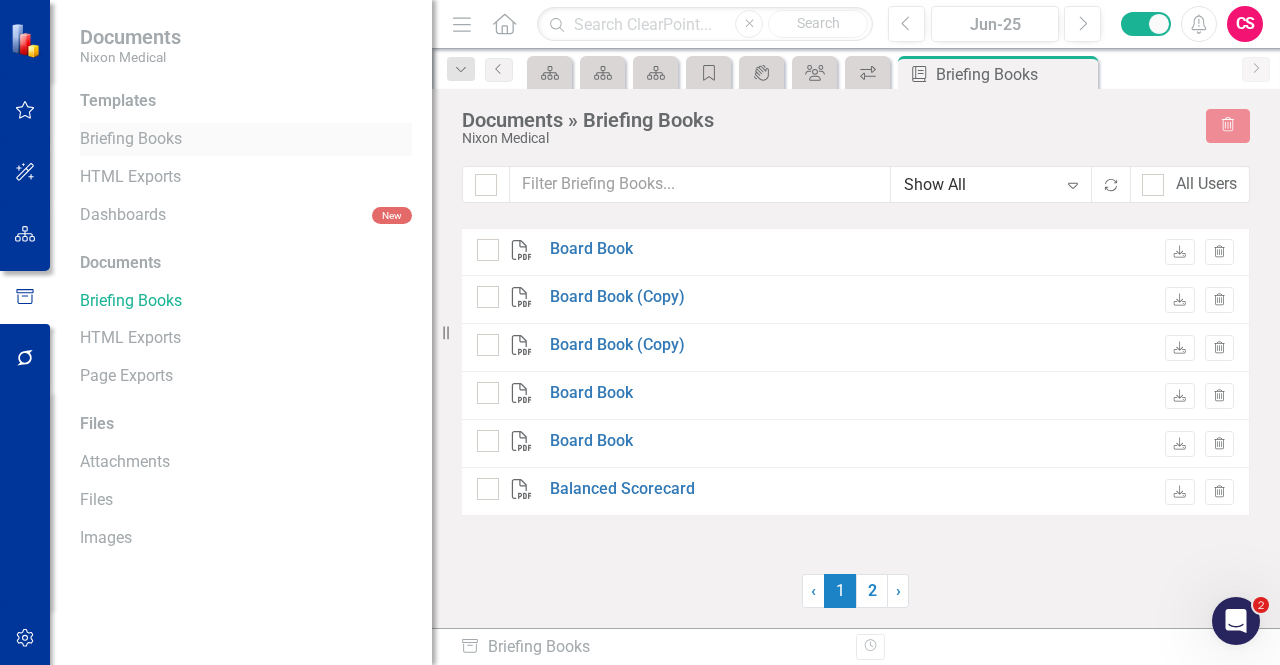 click on "Briefing Books" at bounding box center [246, 139] 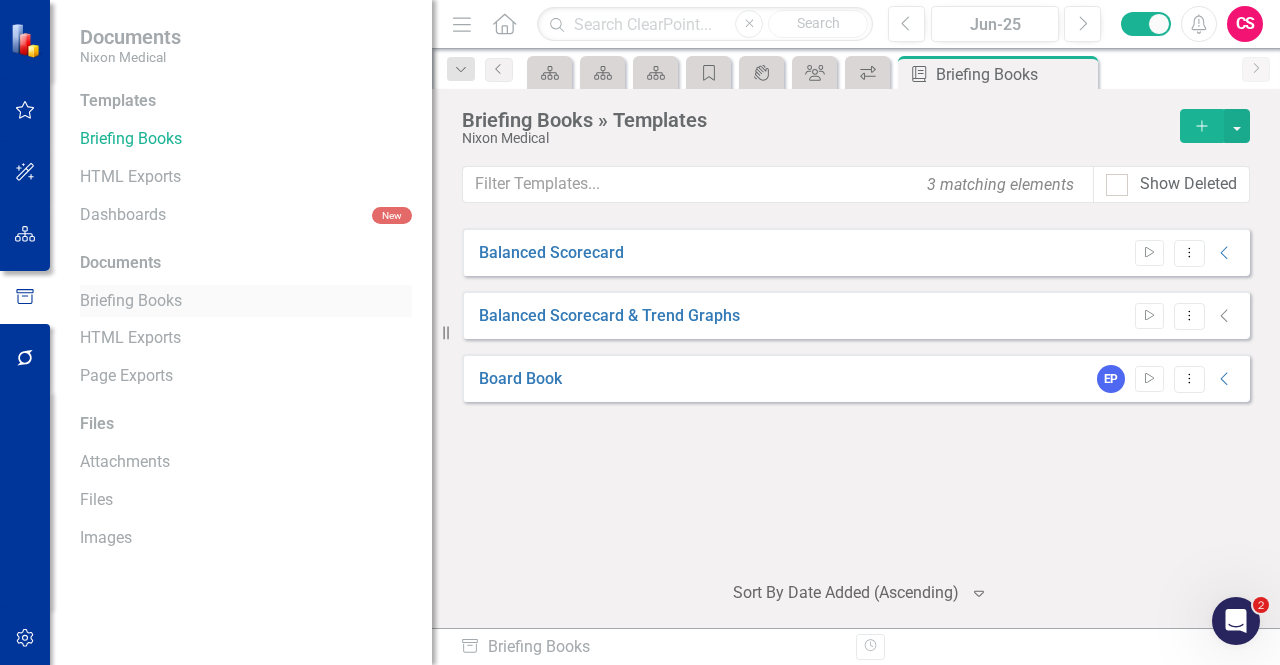 click on "Briefing Books" at bounding box center (246, 301) 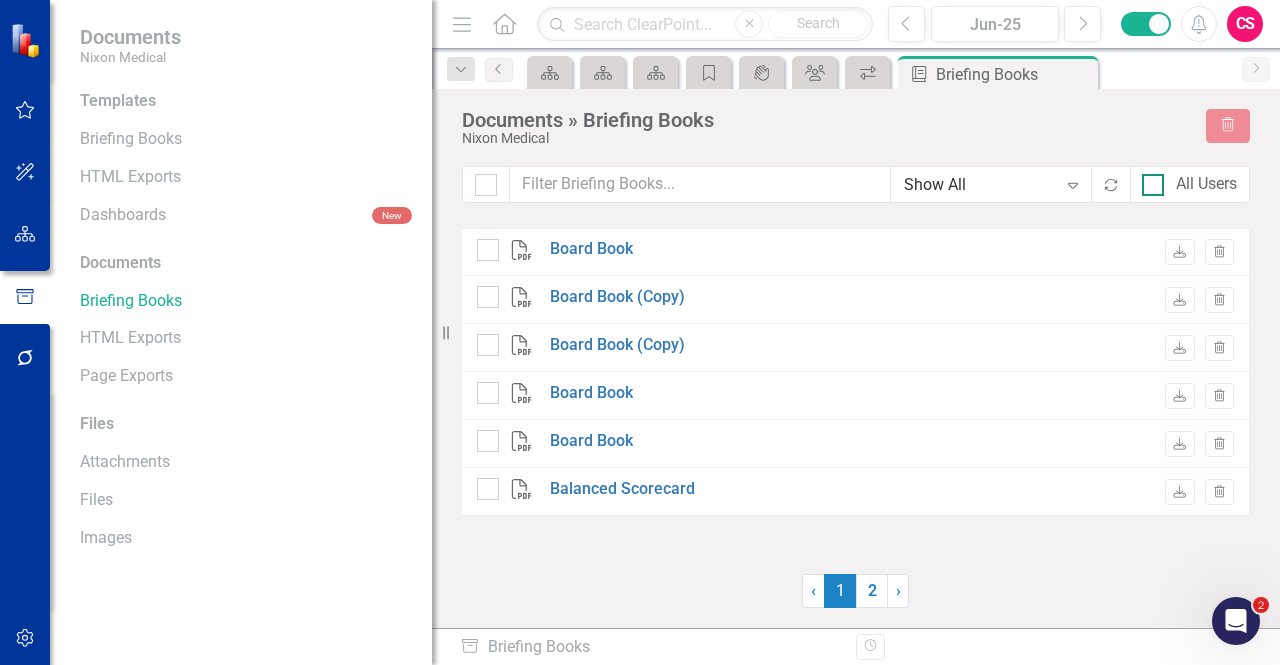 click on "All Users" at bounding box center [1206, 184] 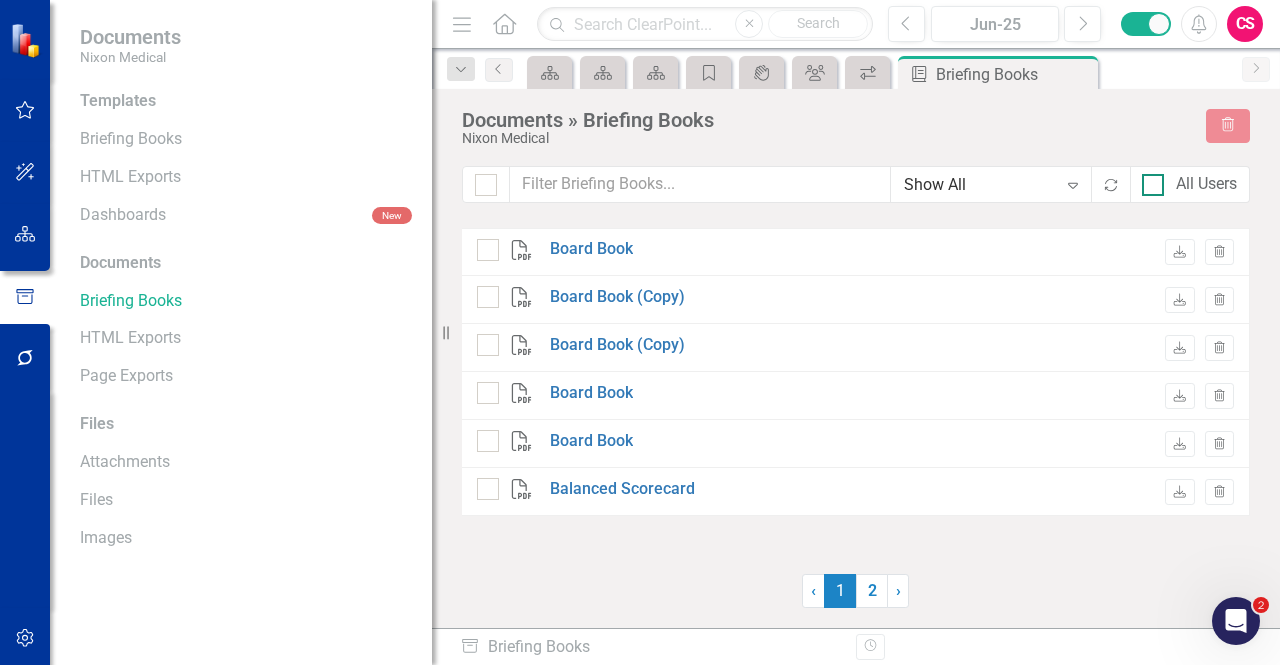 click on "All Users" at bounding box center (1148, 180) 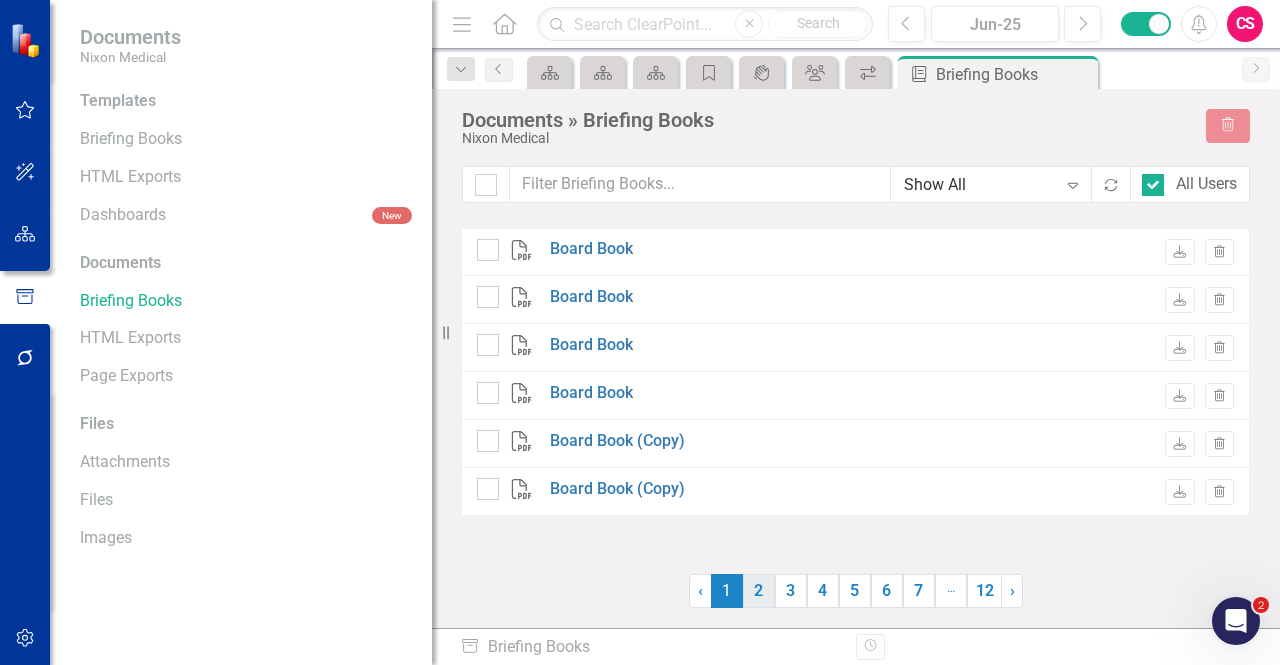 click on "2" at bounding box center (759, 591) 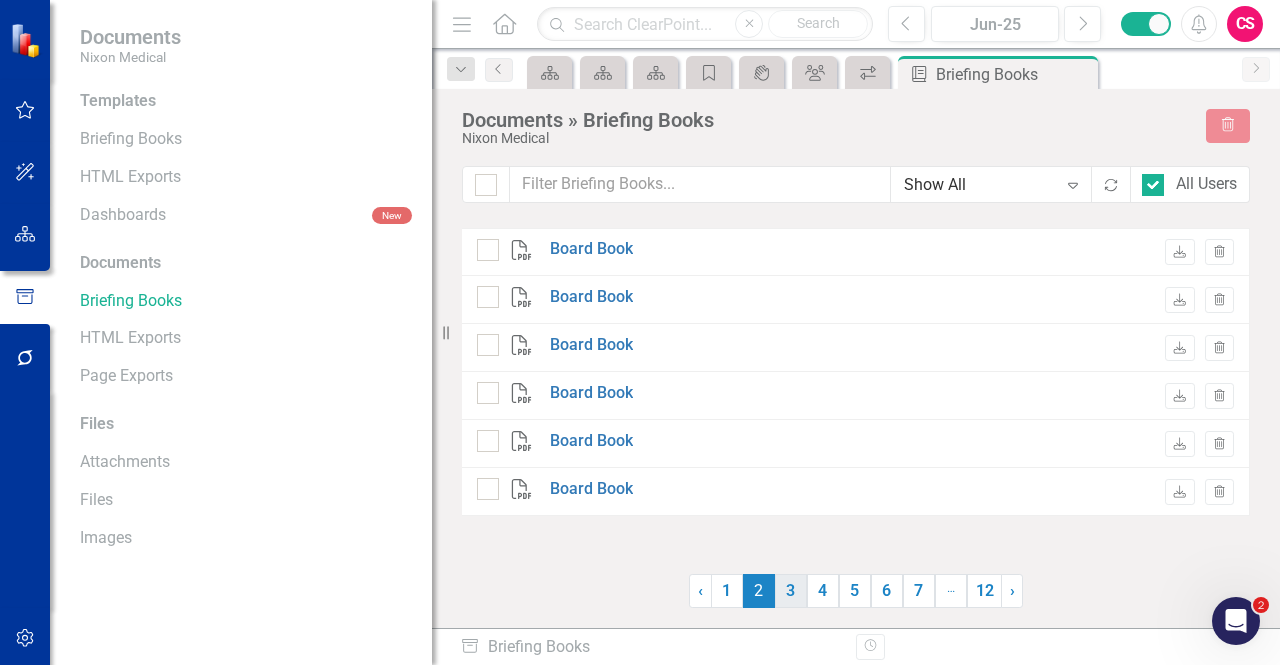 click on "3" at bounding box center [791, 591] 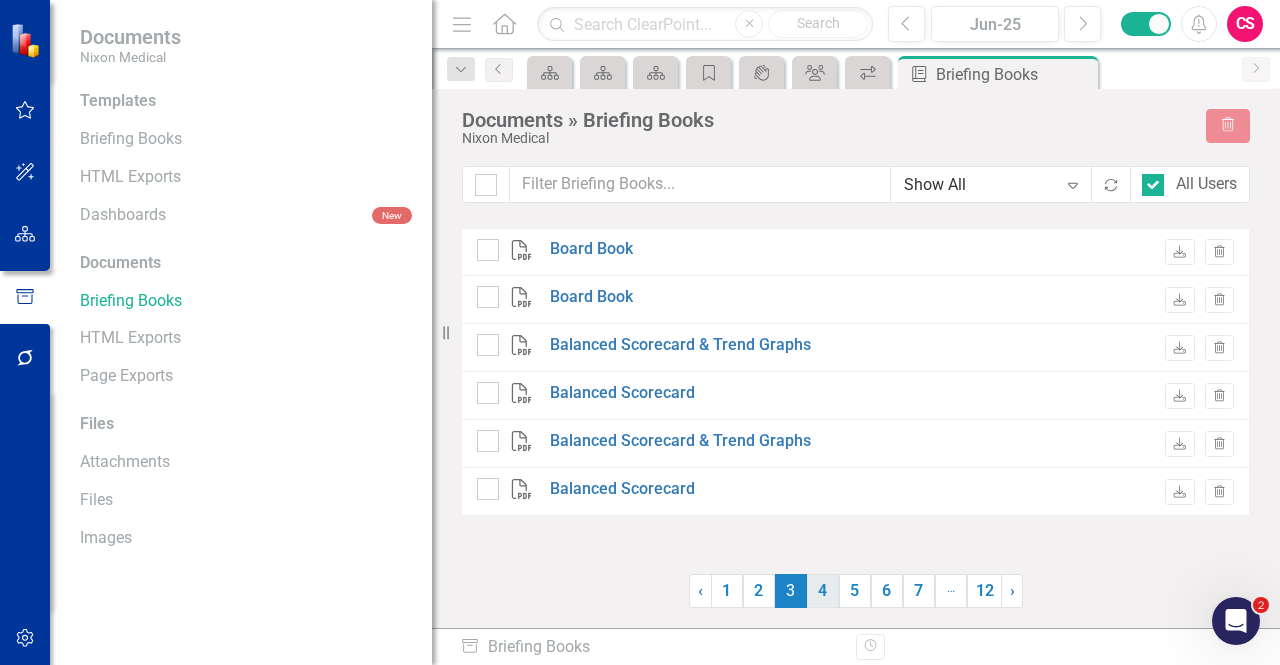 click on "4" at bounding box center (823, 591) 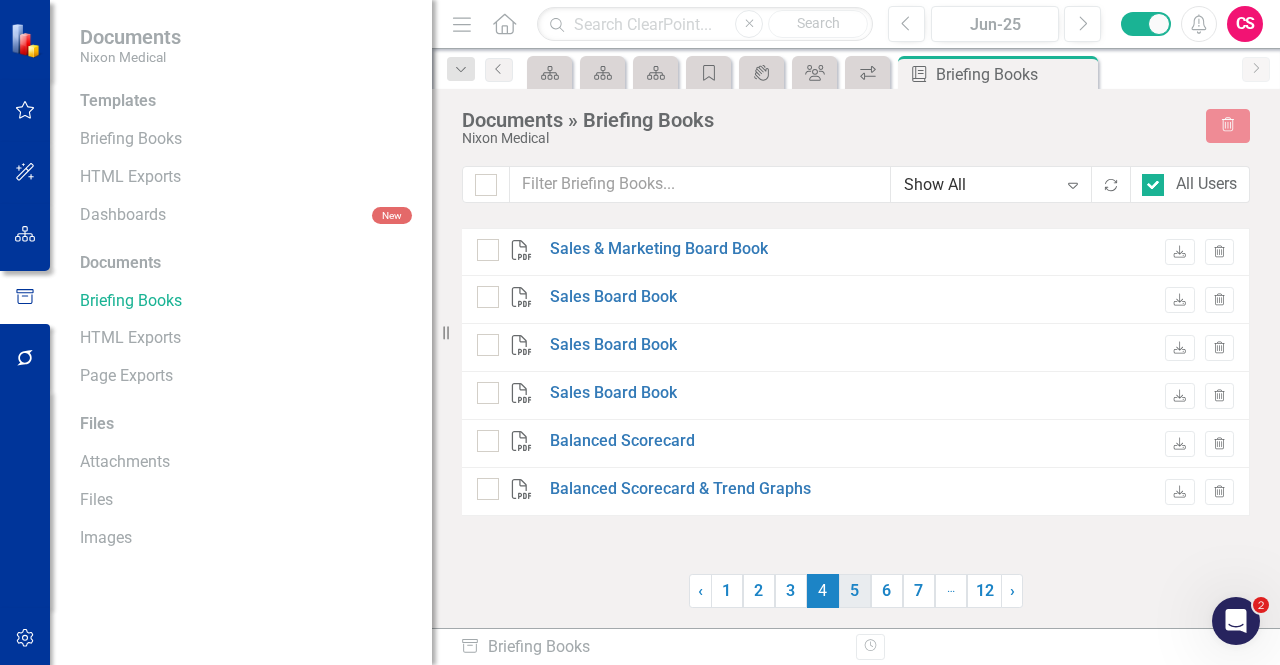 click on "5" at bounding box center (855, 591) 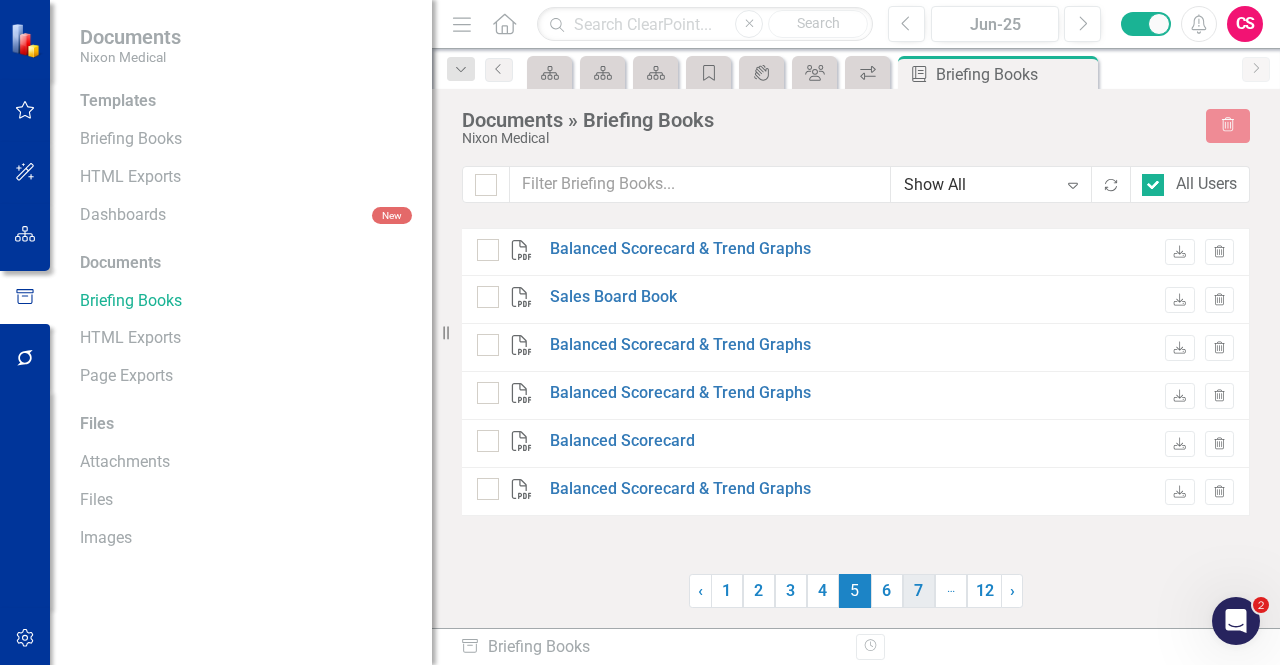 click on "6" at bounding box center (887, 591) 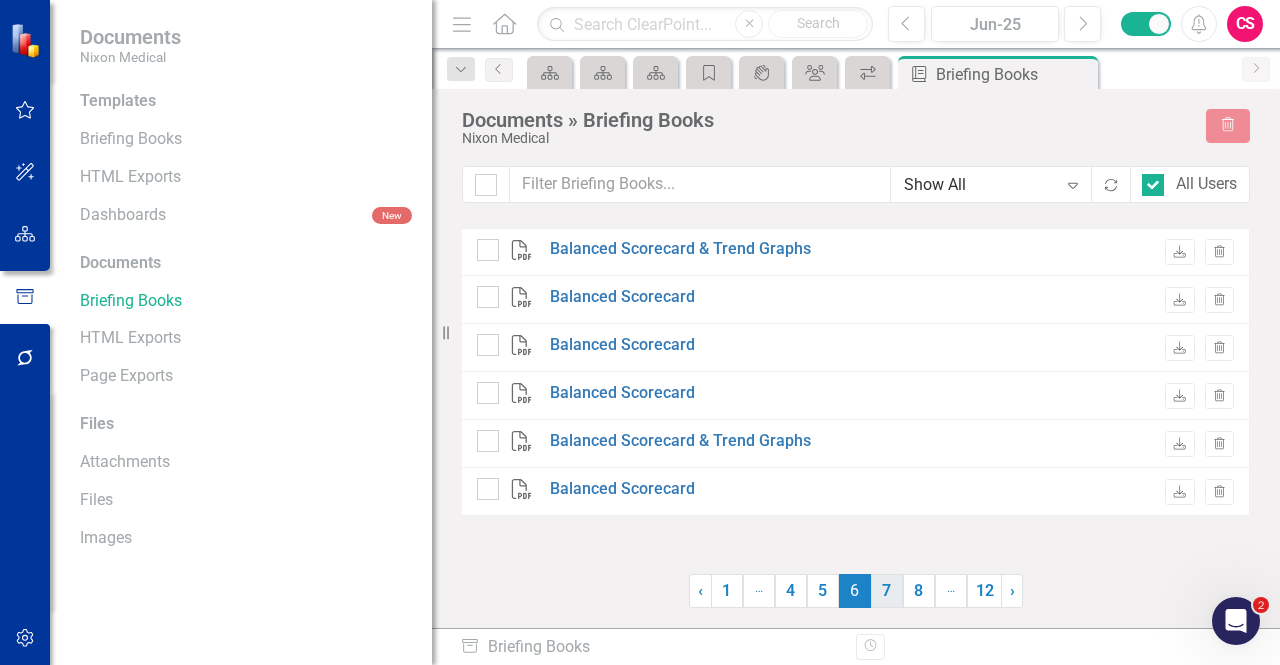 click on "7" at bounding box center [887, 591] 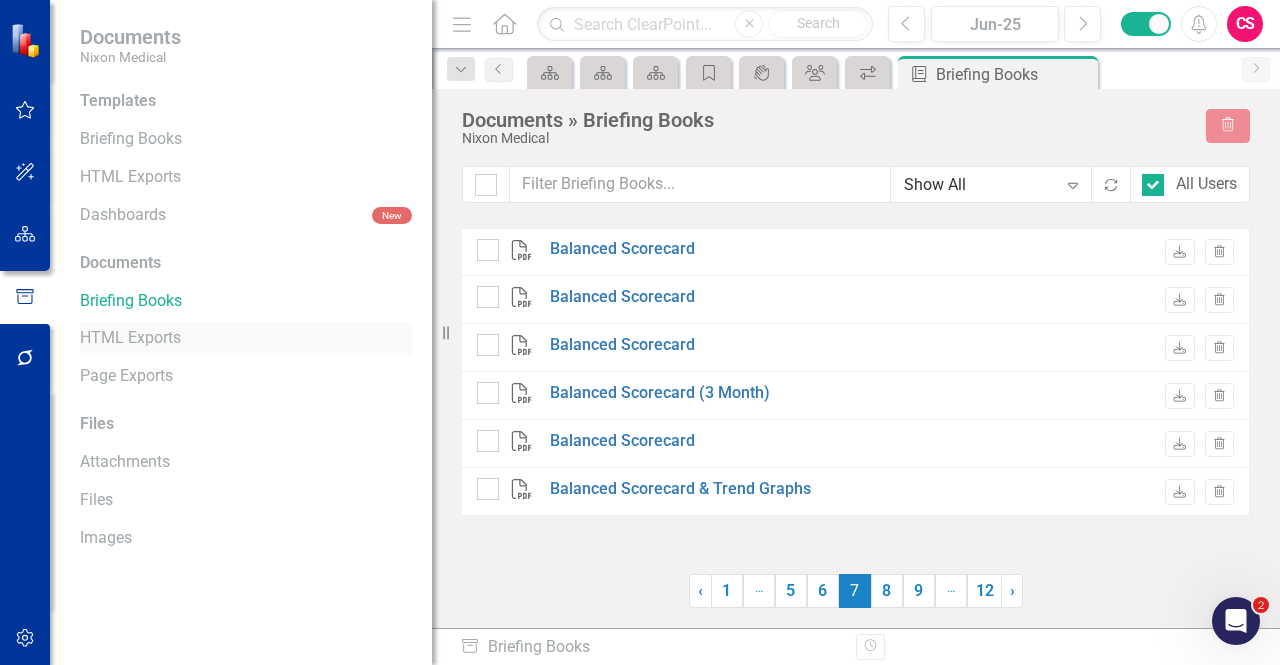 click on "HTML Exports" at bounding box center [246, 338] 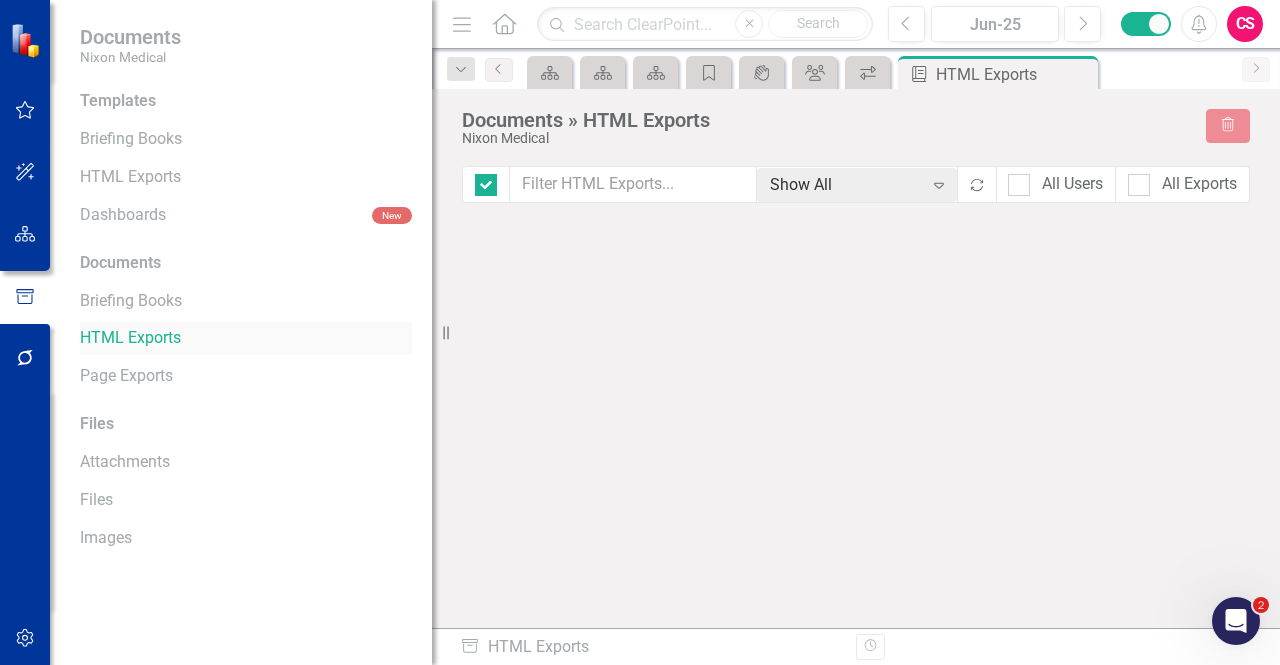 click on "HTML Exports" at bounding box center (246, 338) 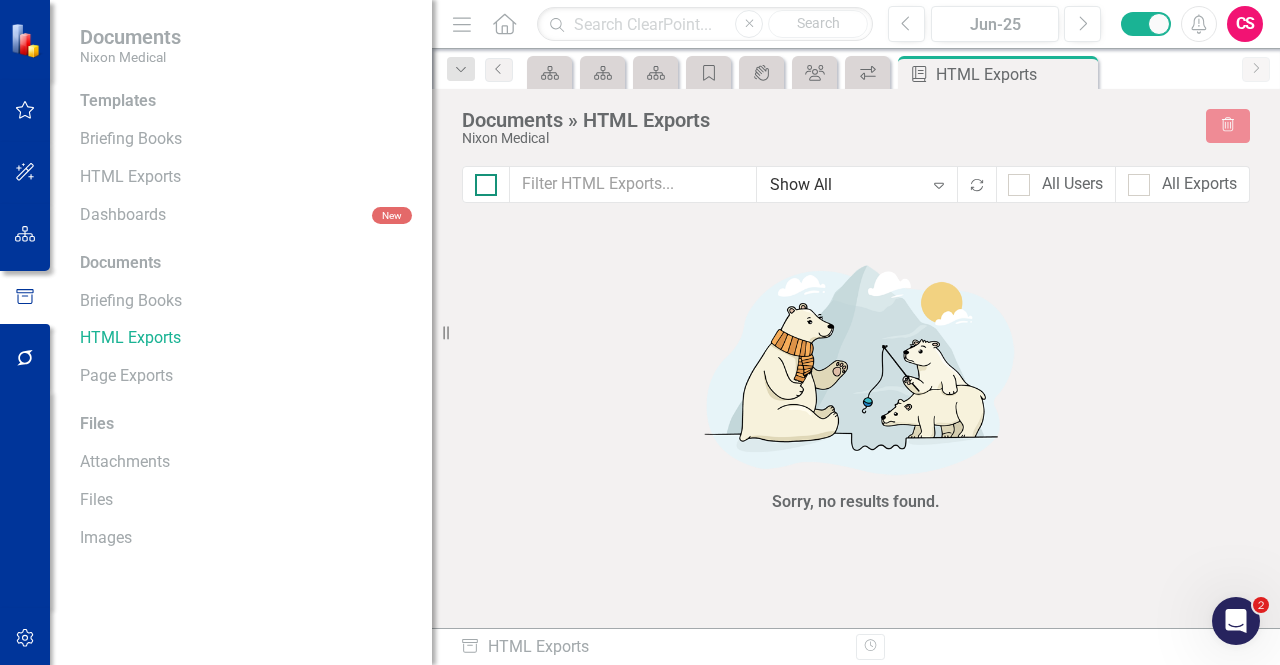 click at bounding box center [486, 185] 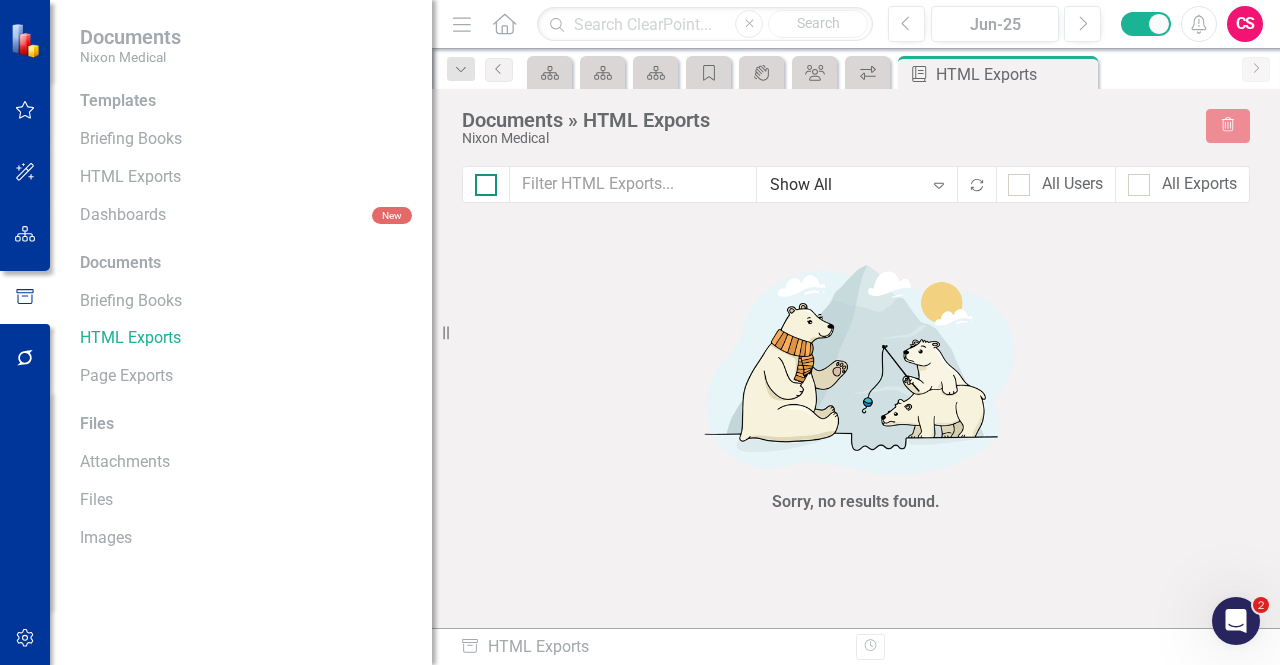 click at bounding box center (481, 180) 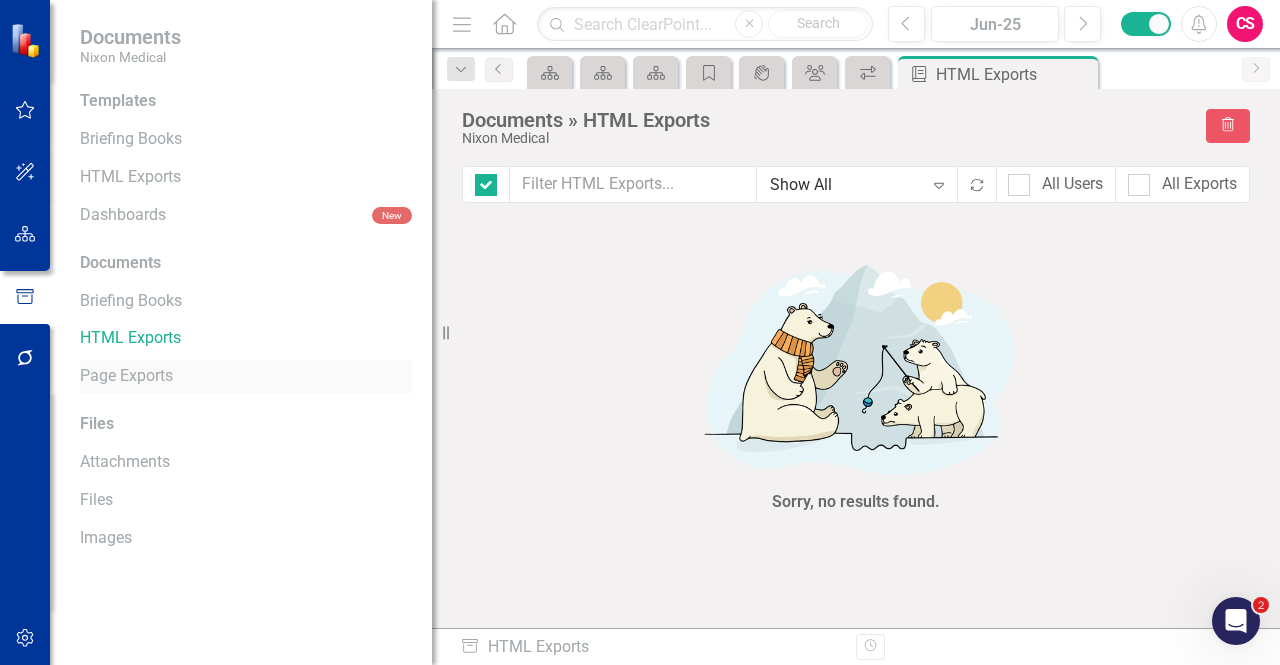 click on "Page Exports" at bounding box center [246, 376] 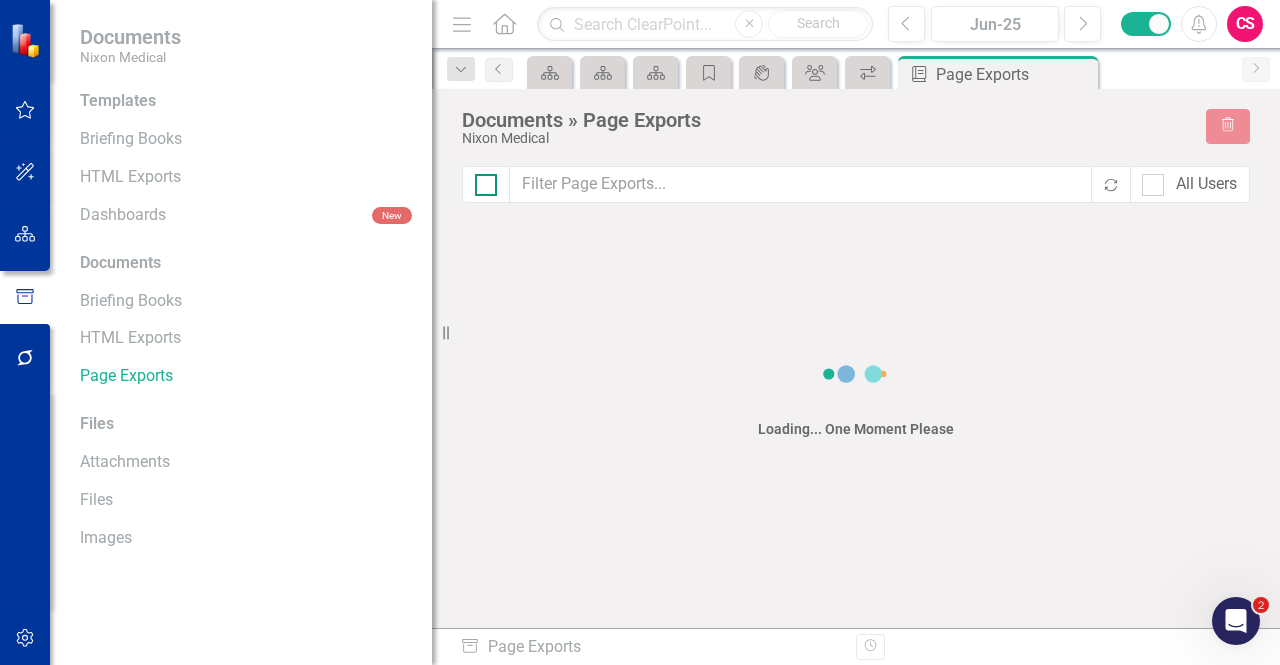 click at bounding box center [481, 180] 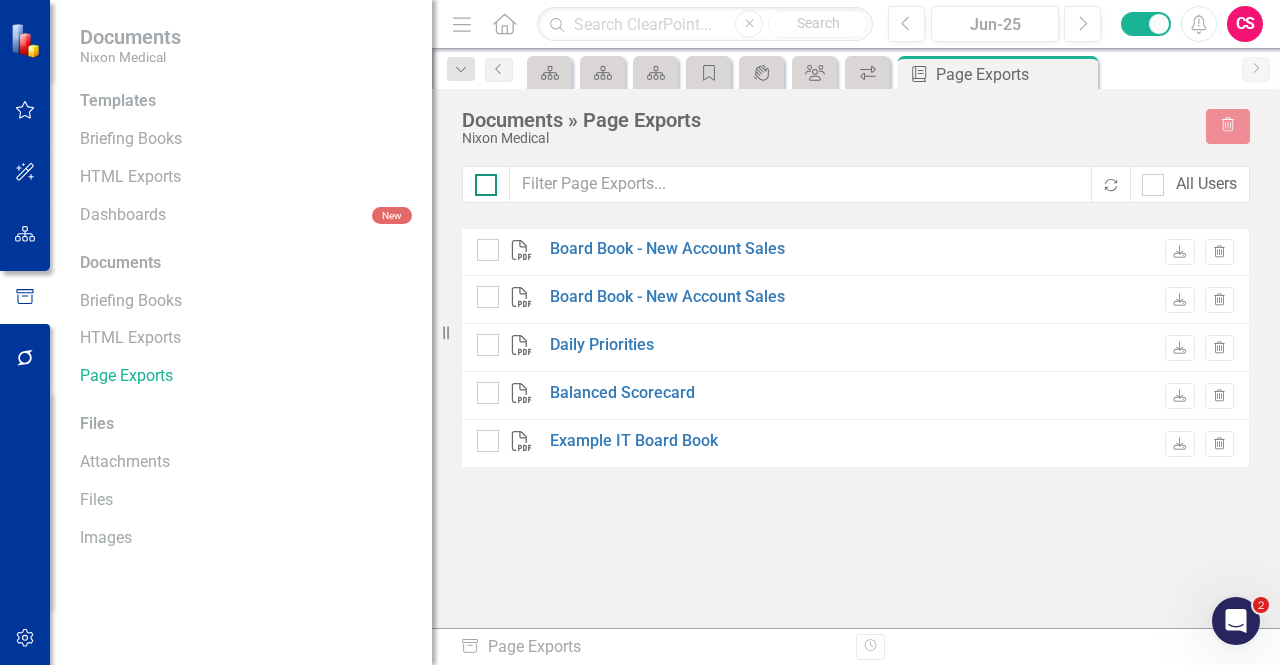 click at bounding box center (486, 185) 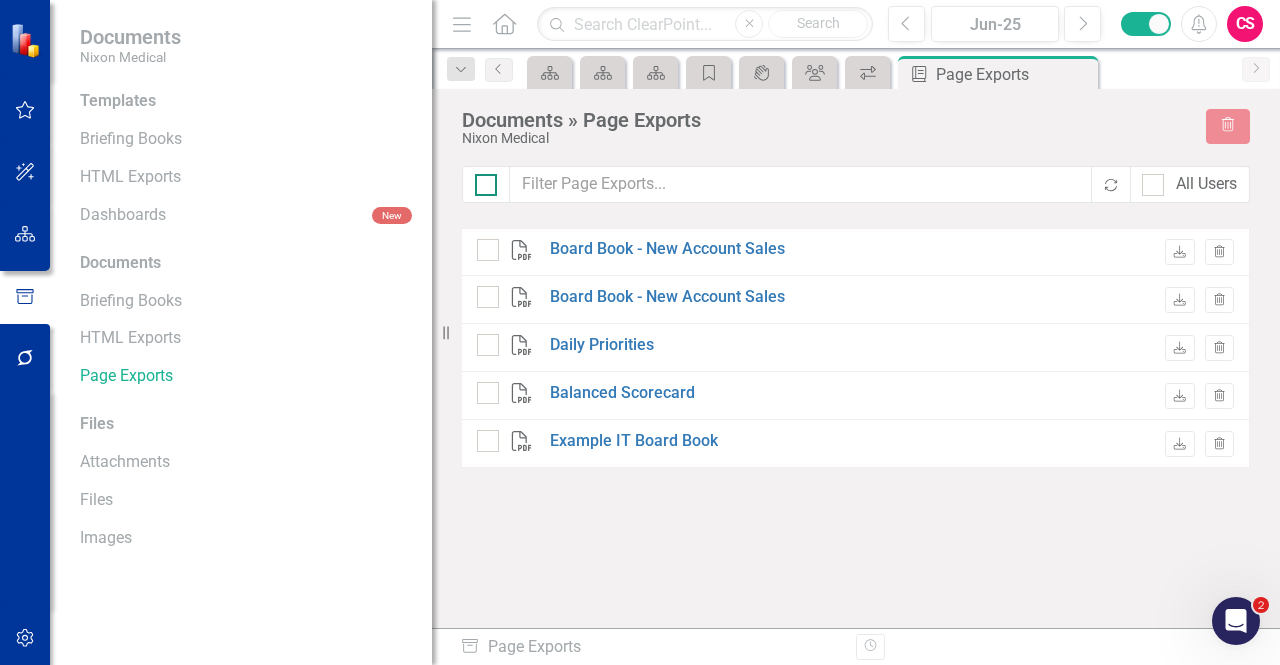 click at bounding box center (481, 180) 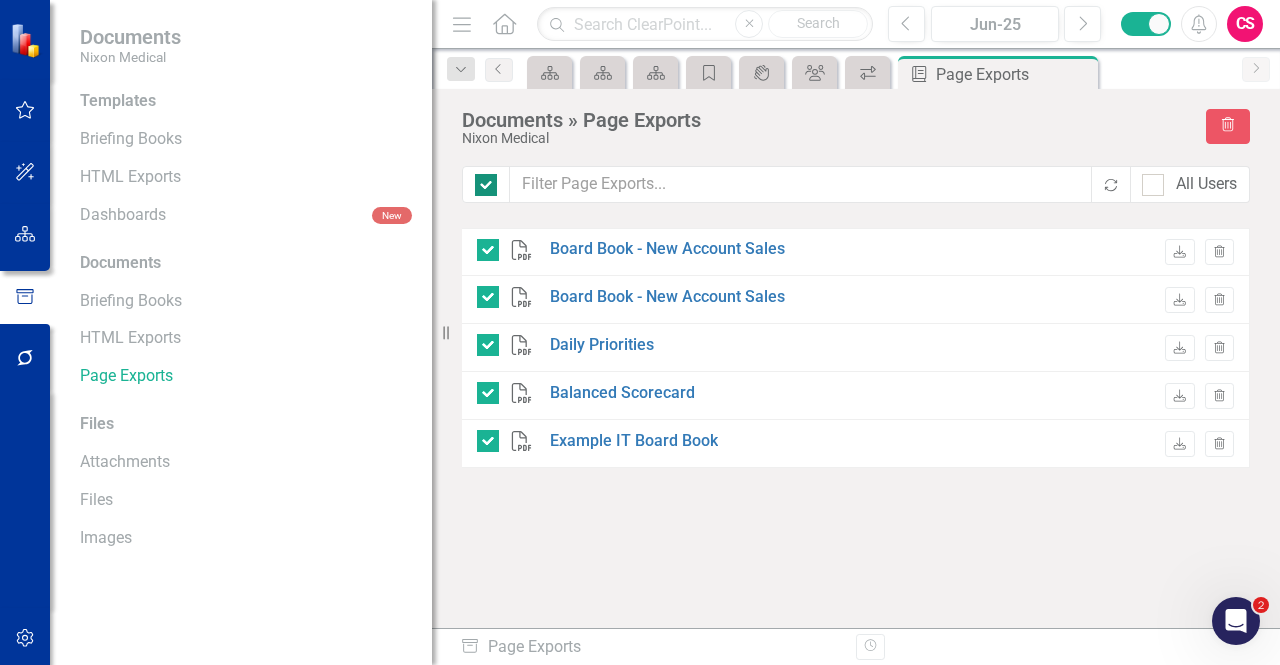 click at bounding box center [486, 185] 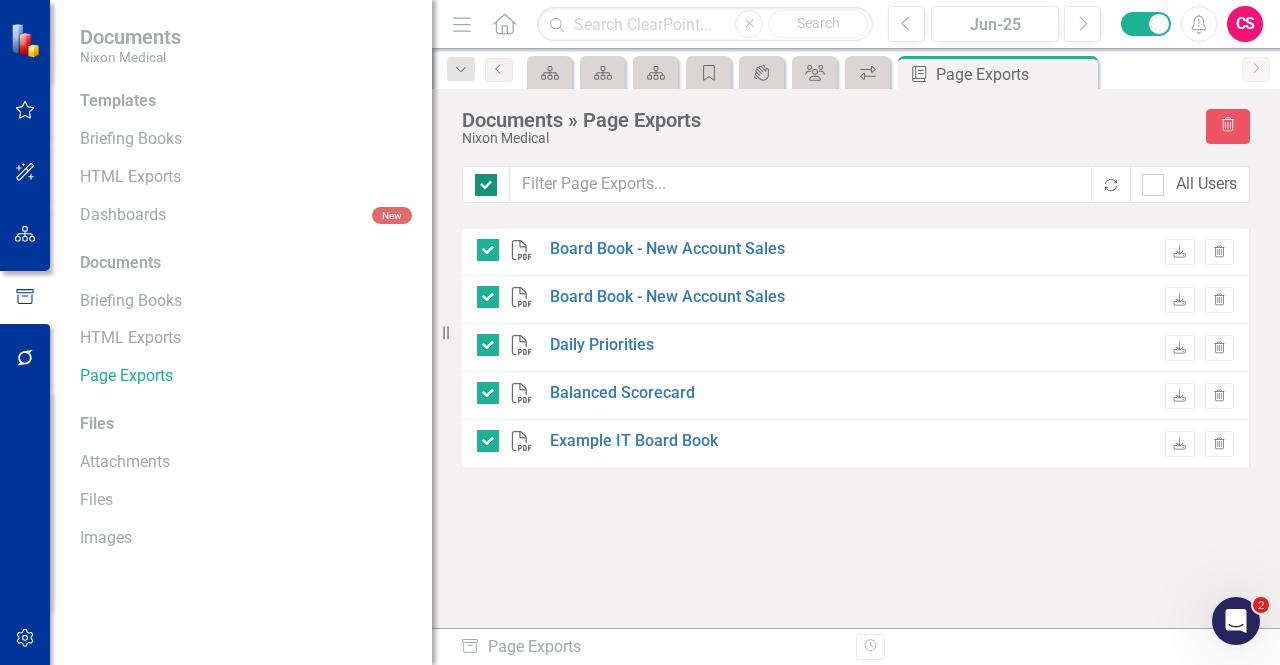 click at bounding box center (481, 180) 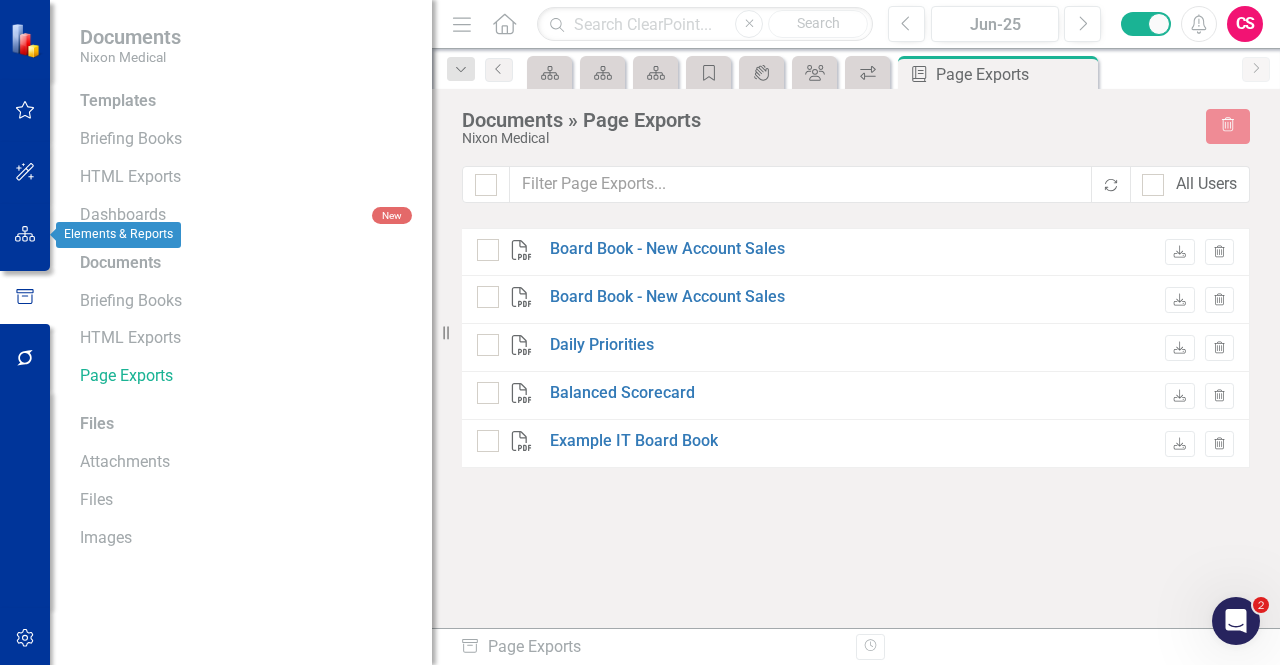 click at bounding box center (25, 235) 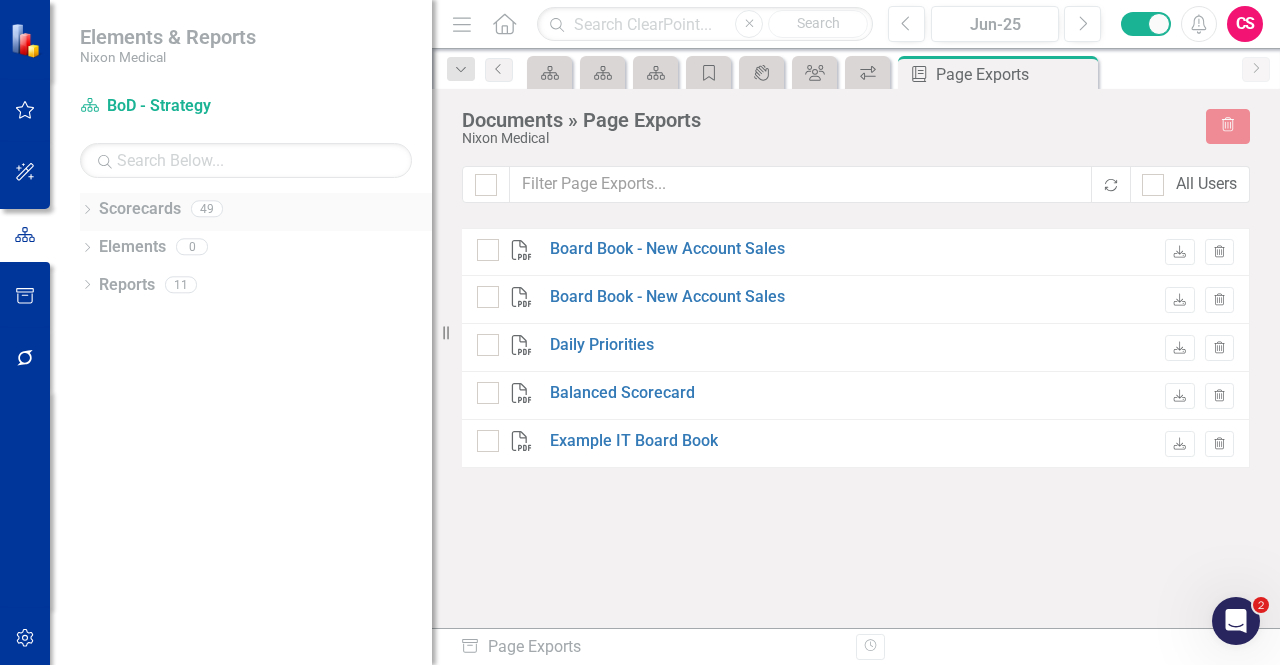 click on "Scorecards" at bounding box center (140, 209) 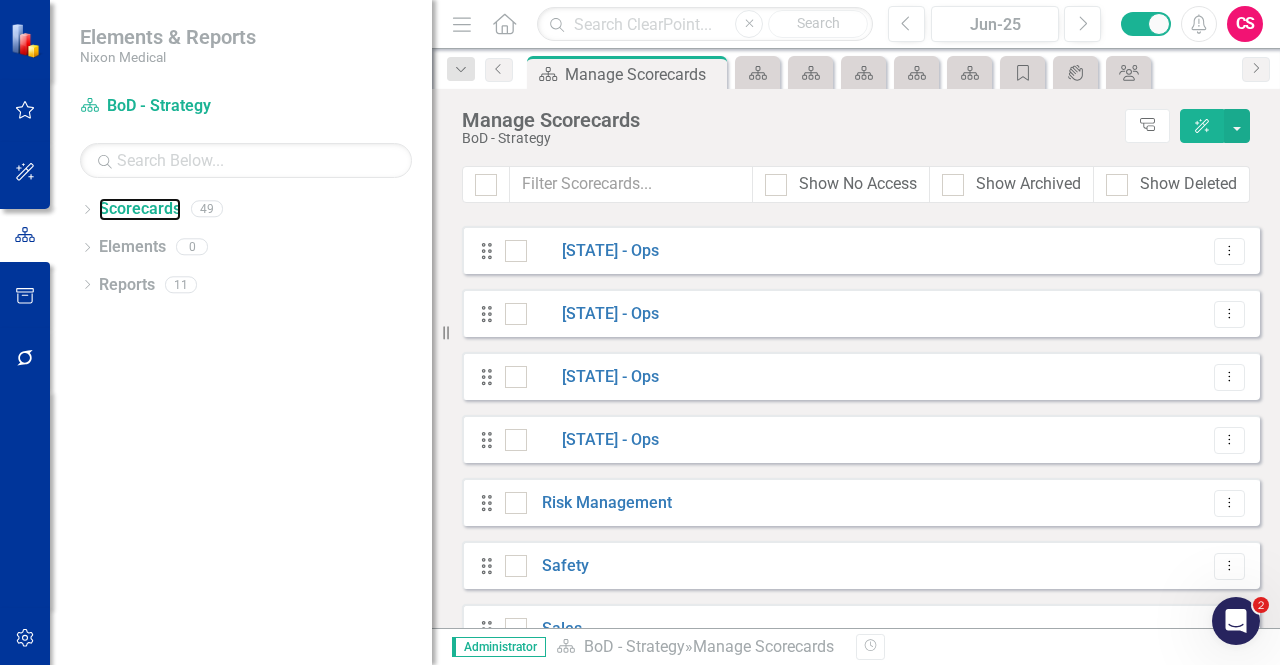 scroll, scrollTop: 2676, scrollLeft: 0, axis: vertical 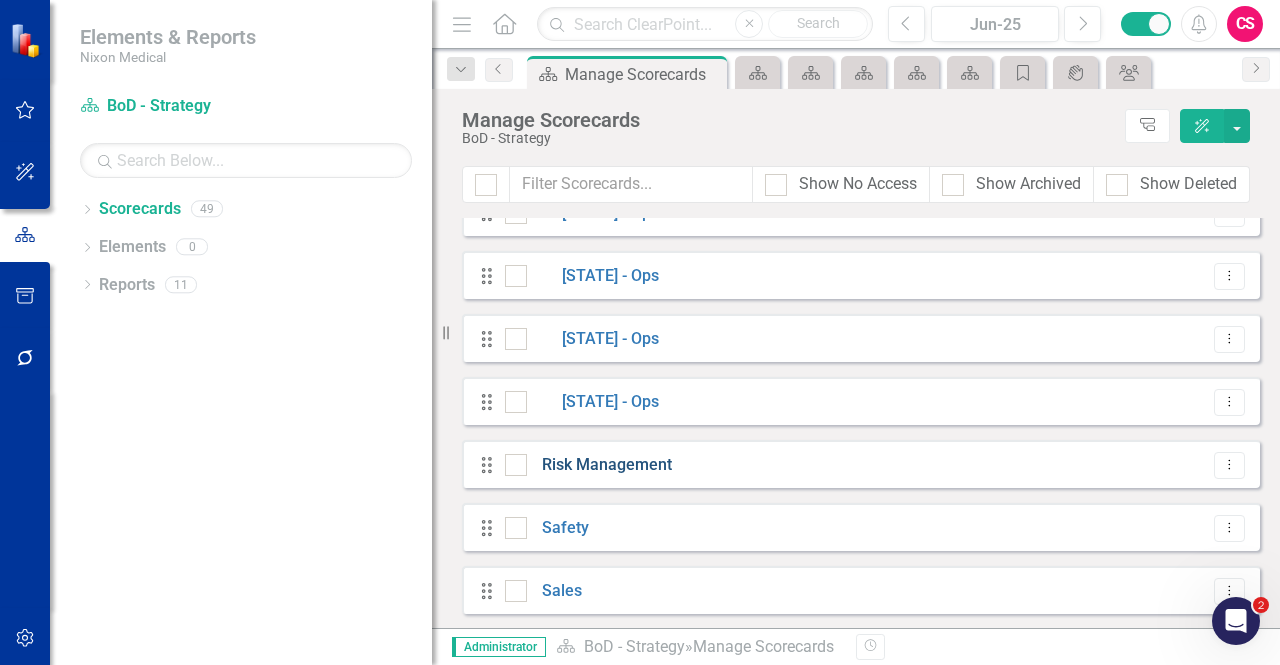 click on "Risk Management" at bounding box center (599, 465) 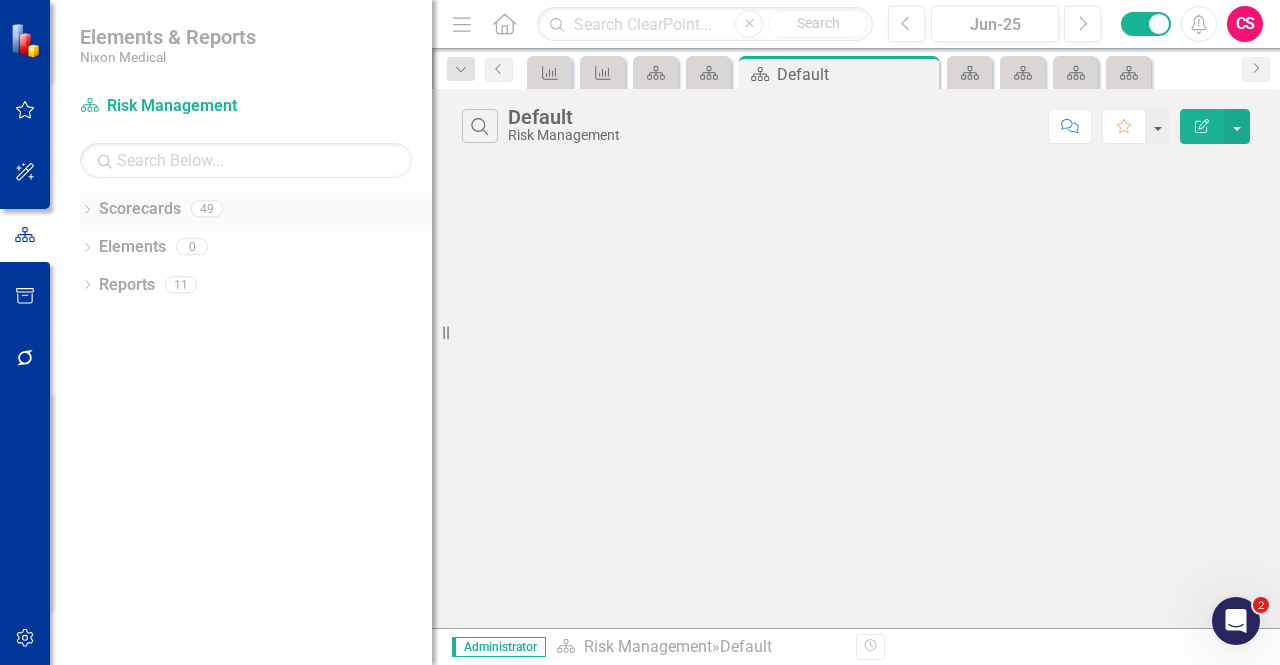 click on "Scorecards" at bounding box center [140, 209] 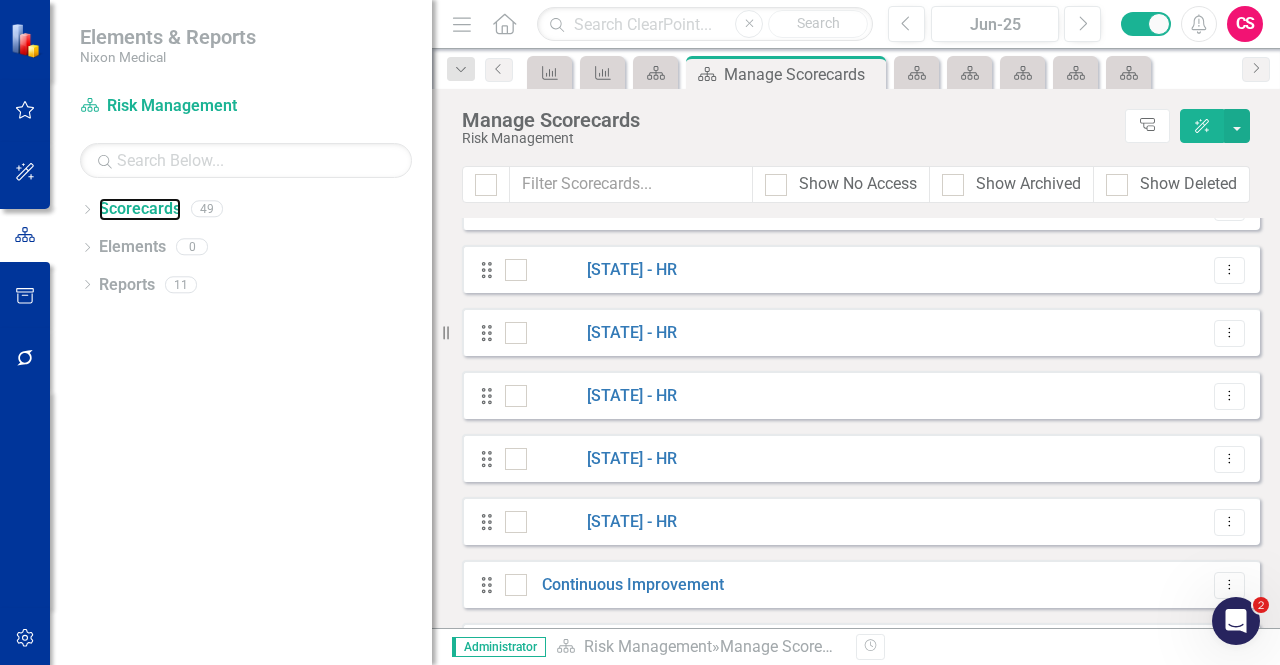scroll, scrollTop: 2300, scrollLeft: 0, axis: vertical 